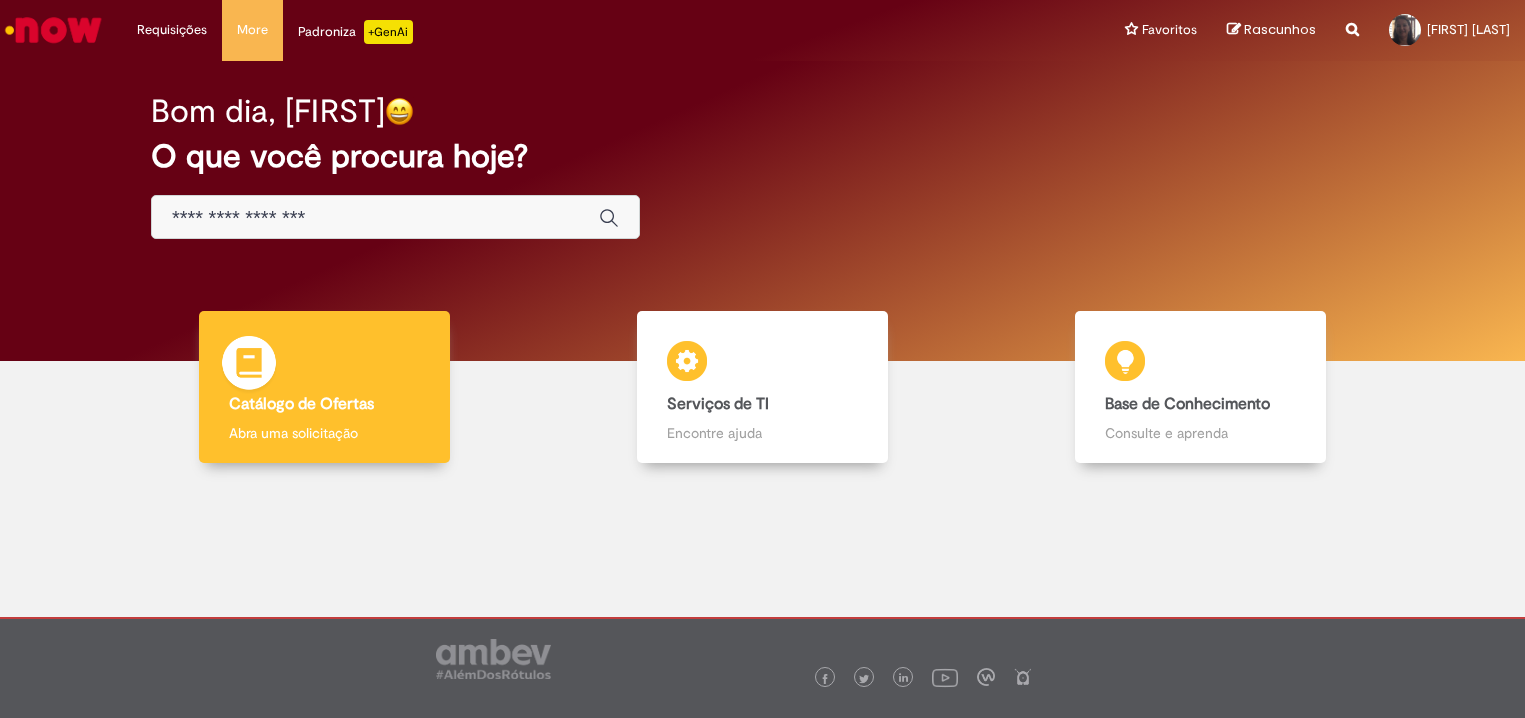 scroll, scrollTop: 0, scrollLeft: 0, axis: both 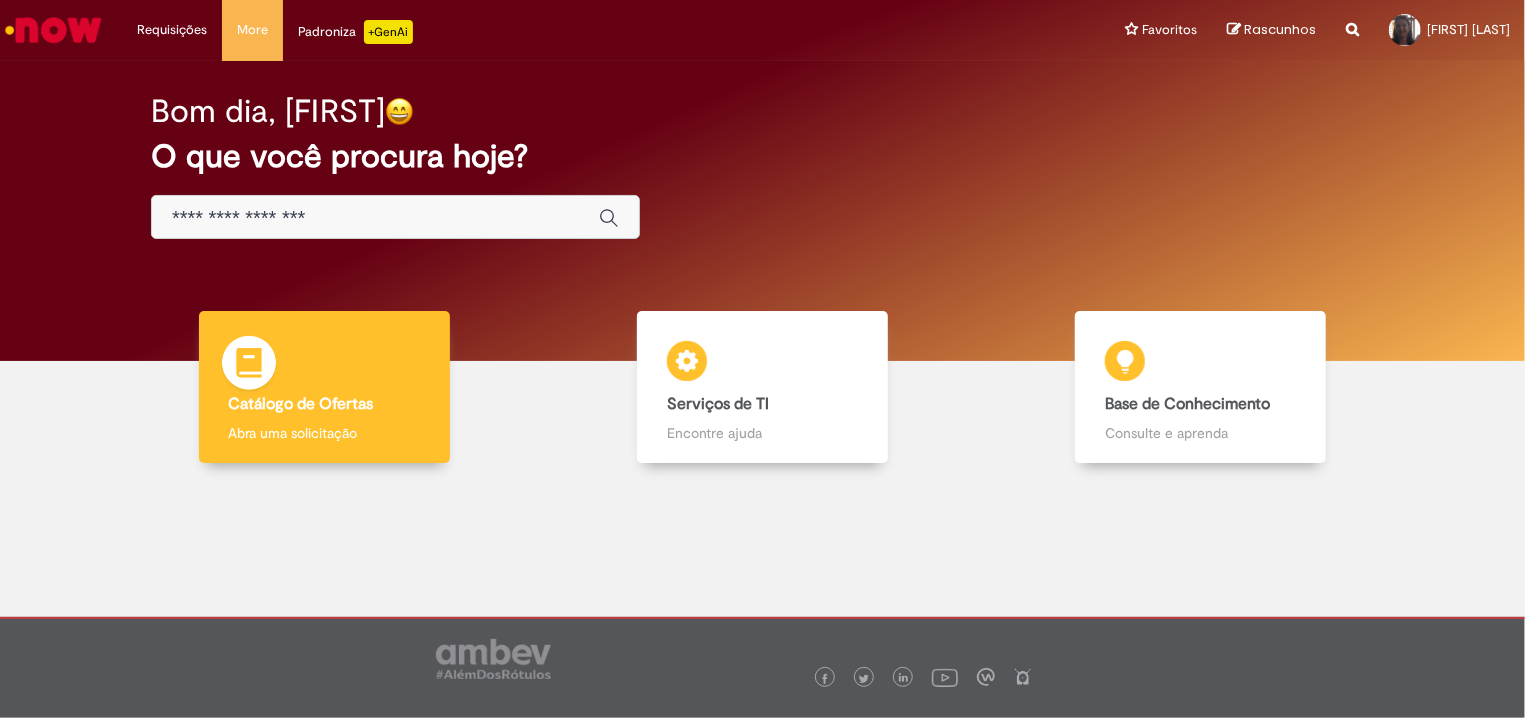 click on "Catálogo de Ofertas" at bounding box center (301, 404) 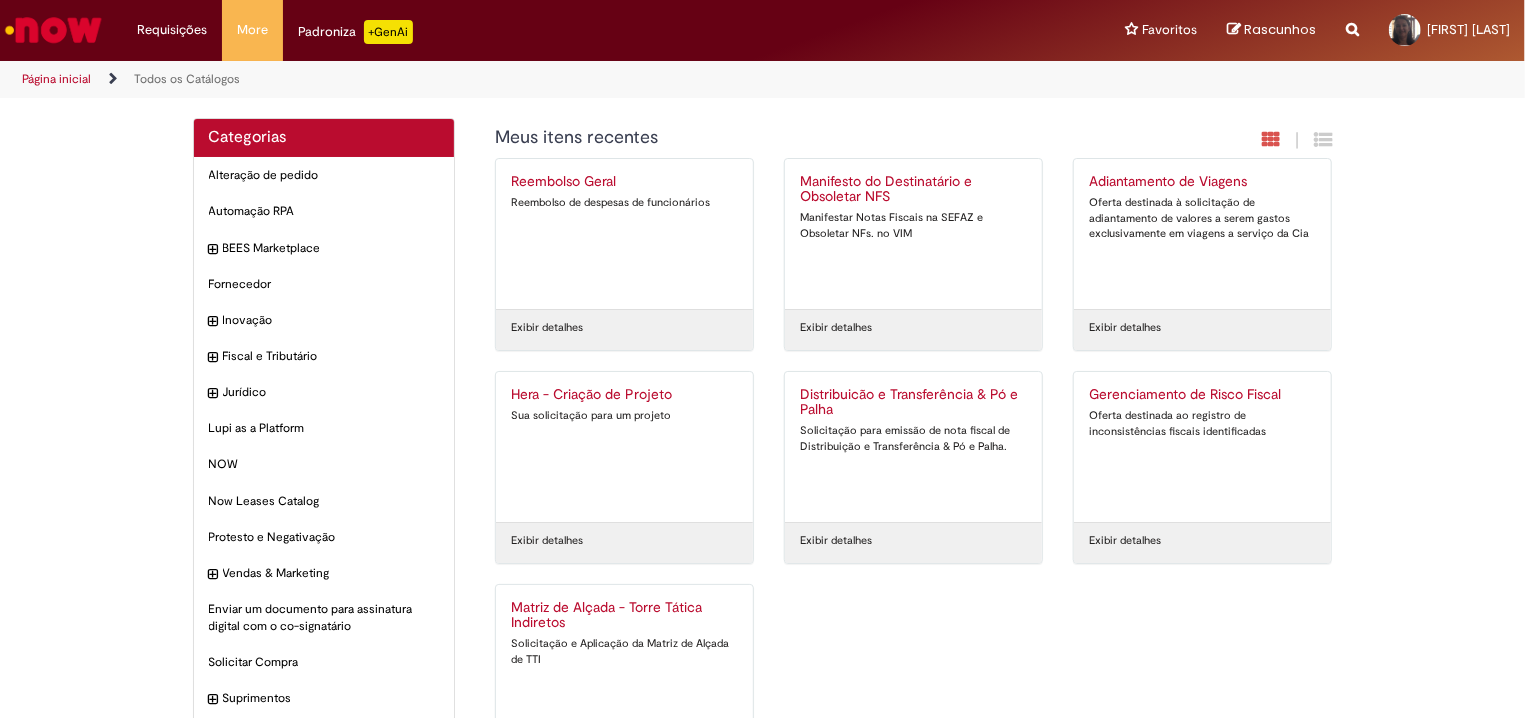 click on "Distribuicão e Transferência & Pó e Palha" at bounding box center (913, 403) 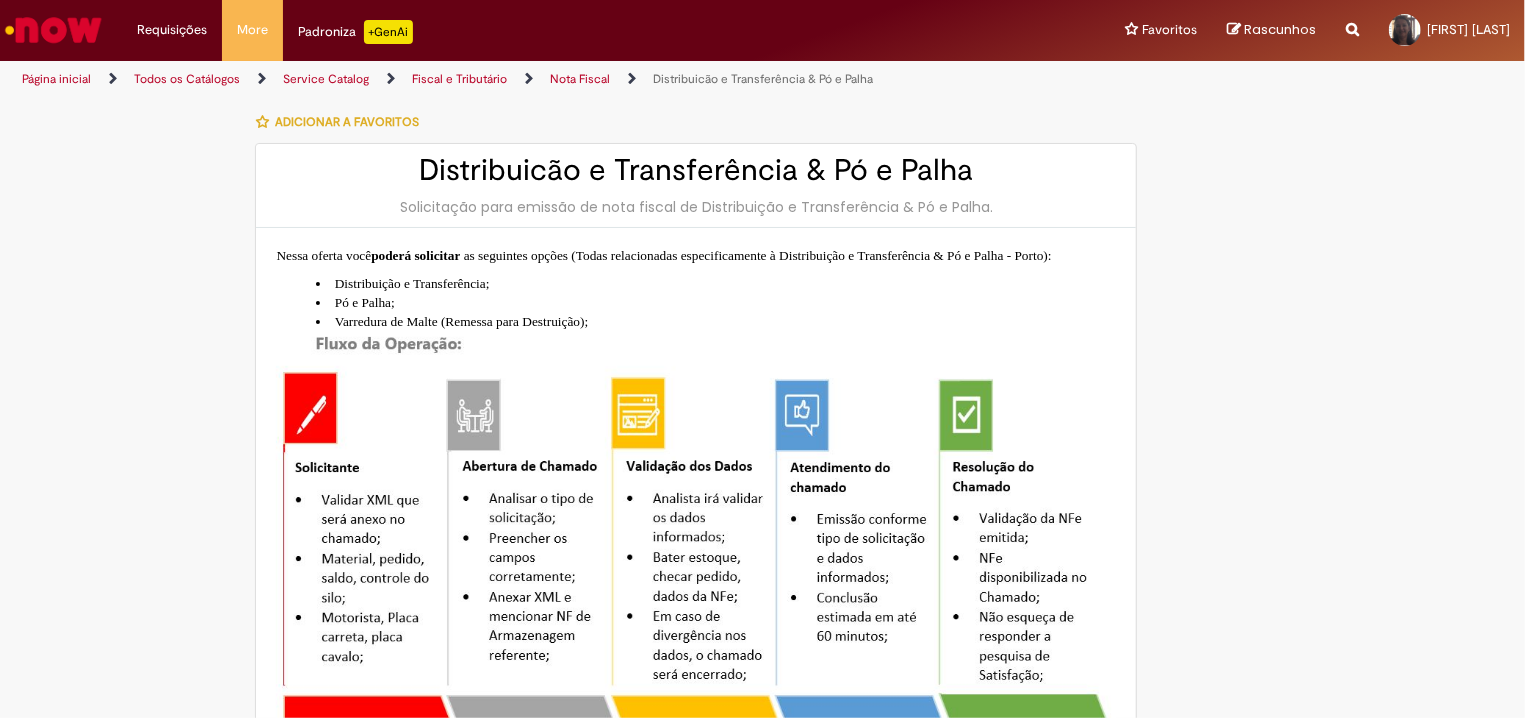 type on "**********" 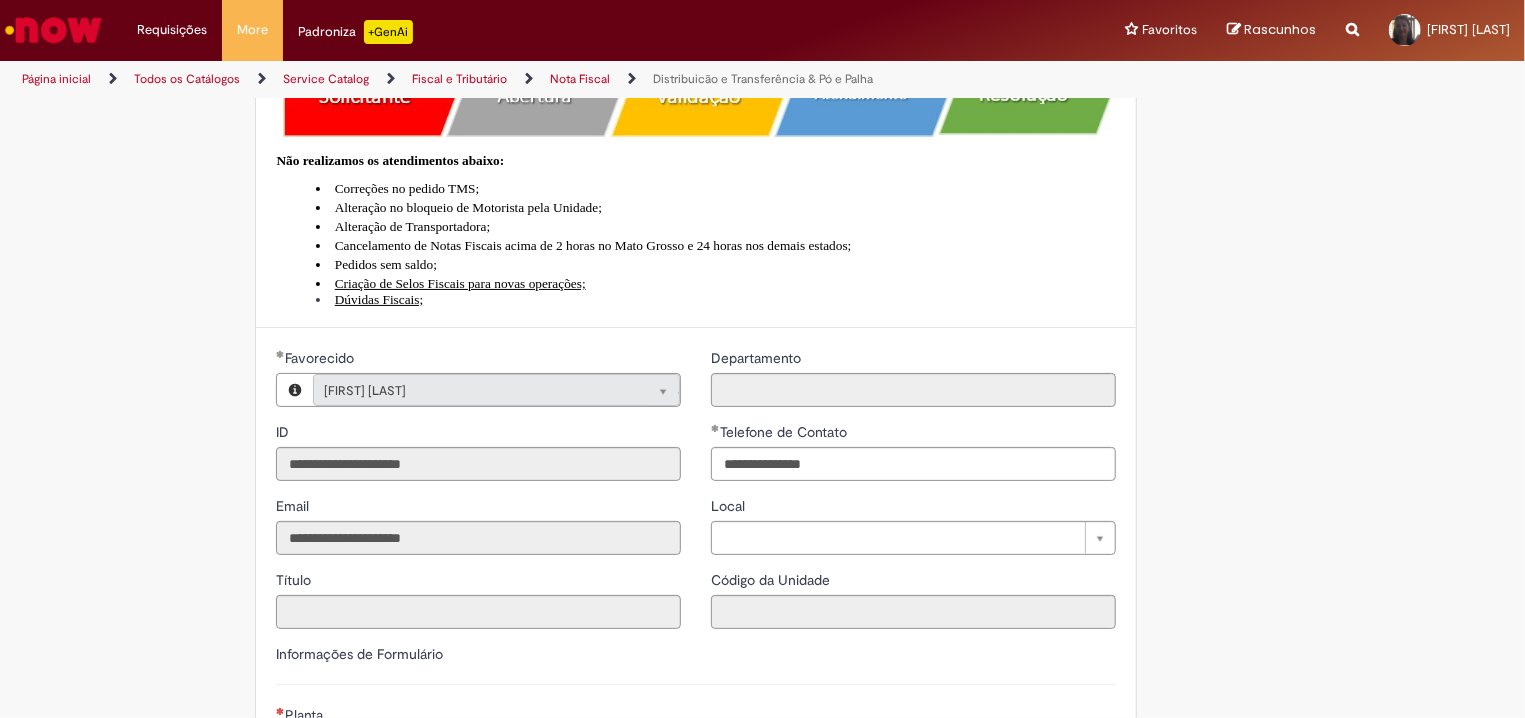 scroll, scrollTop: 964, scrollLeft: 0, axis: vertical 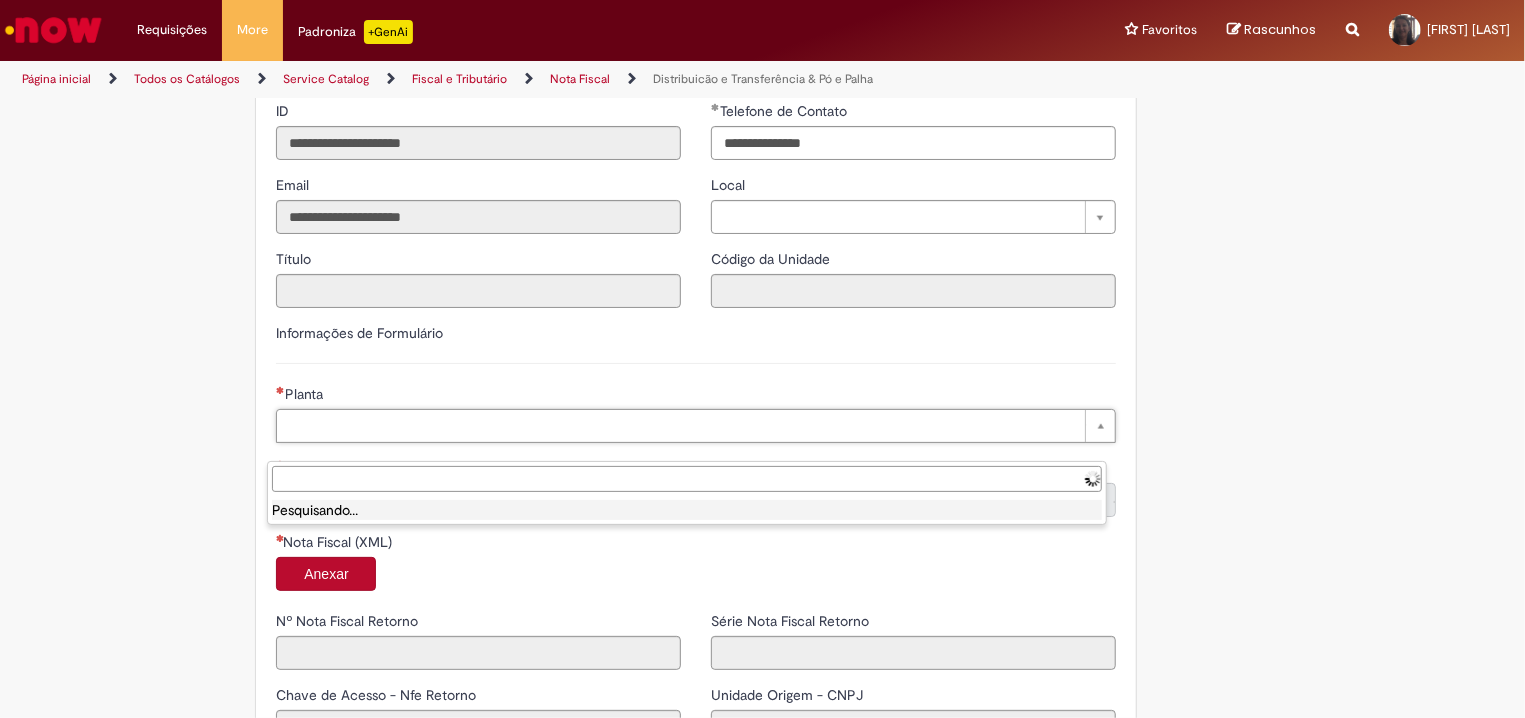 click on "Pular para o conteúdo da página
Requisições
Exibir Todas as Solicitações
Requisições
Exibir Todas as Solicitações
More
Solicitar Compra
More
Solicitar Compra
Padroniza  +GenAi
Favoritos
Exibir todos os Favoritos
Favoritos
Exibir todos os Favoritos
Rascunhos
Rascunhos
Reportar problema
Artigos
Não encontrou base de conhecimento
Catálogo
Não foram encontradas ofertas
Comunidade
Nenhum resultado encontrado na comunidade
[FIRST] [LAST]" at bounding box center [762, 359] 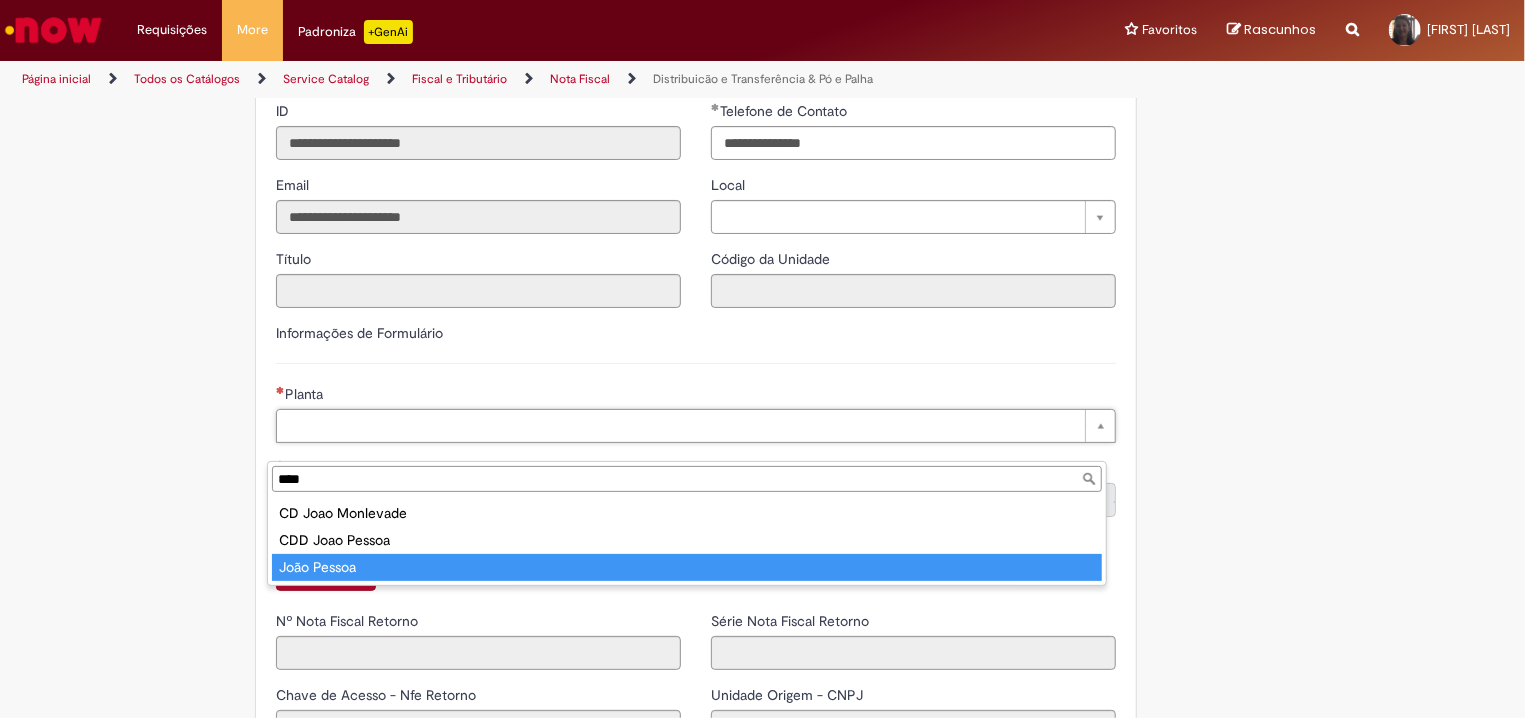 type on "****" 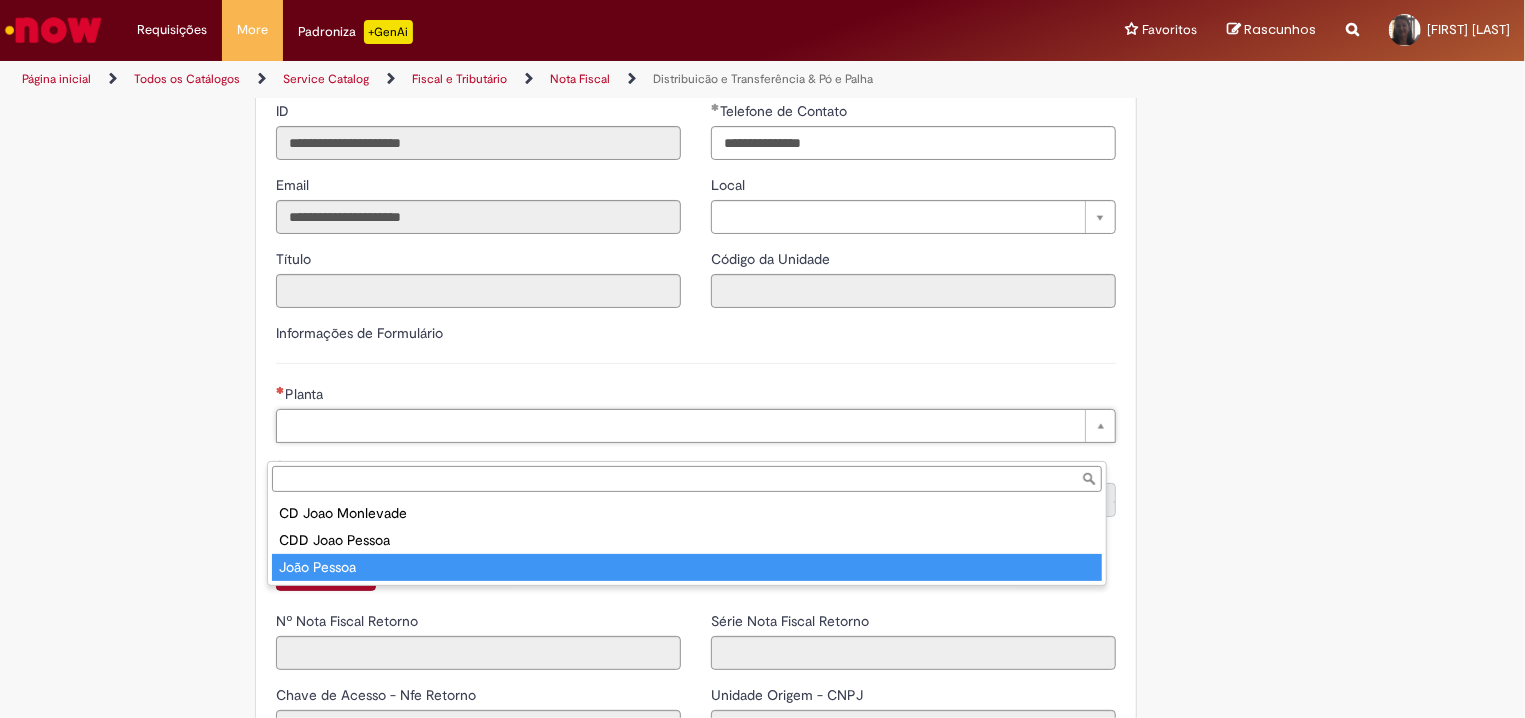 scroll, scrollTop: 0, scrollLeft: 77, axis: horizontal 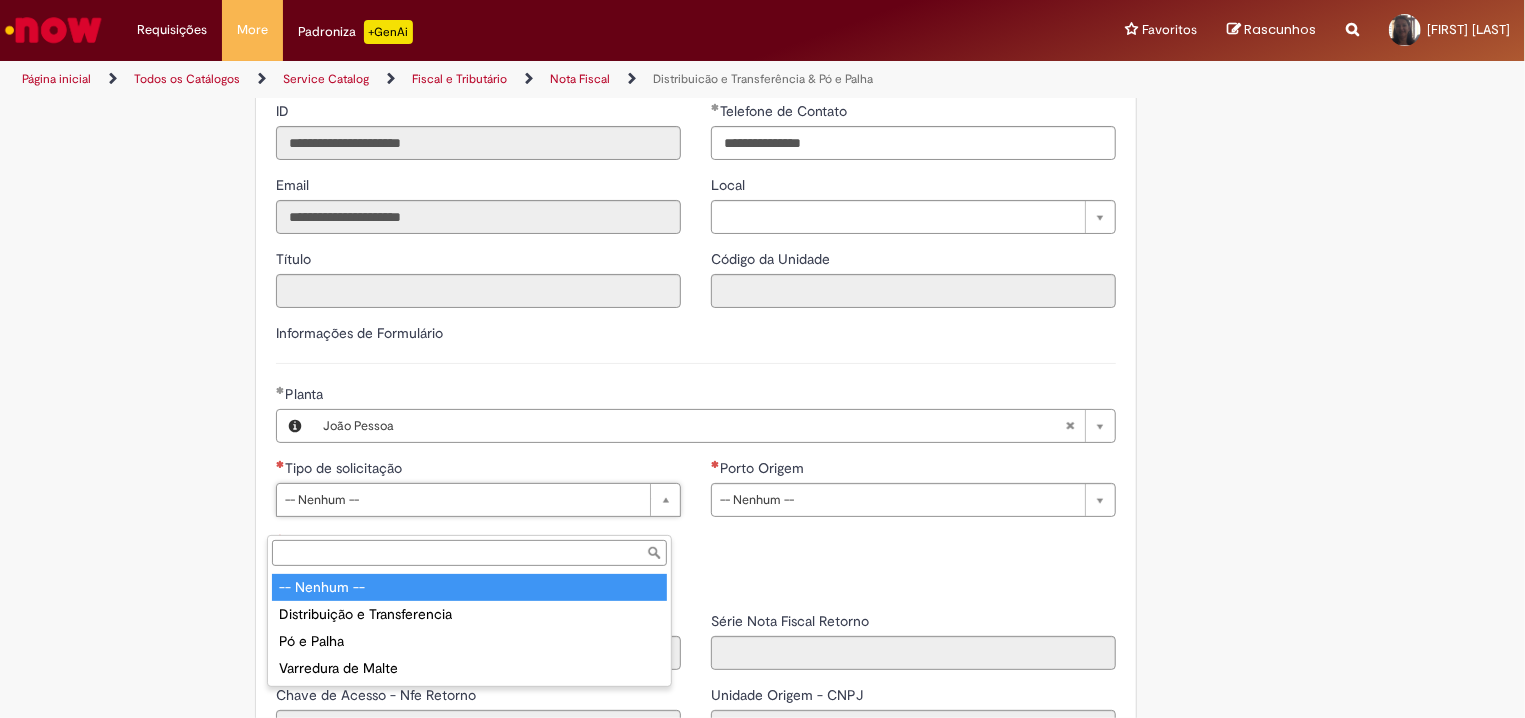 click on "Pular para o conteúdo da página
Requisições
Exibir Todas as Solicitações
Requisições
Exibir Todas as Solicitações
More
Solicitar Compra
More
Solicitar Compra
Padroniza  +GenAi
Favoritos
Exibir todos os Favoritos
Favoritos
Exibir todos os Favoritos
Rascunhos
Rascunhos
Reportar problema
Artigos
Não encontrou base de conhecimento
Catálogo
Não foram encontradas ofertas
Comunidade
Nenhum resultado encontrado na comunidade
[FIRST] [LAST]" at bounding box center [762, 359] 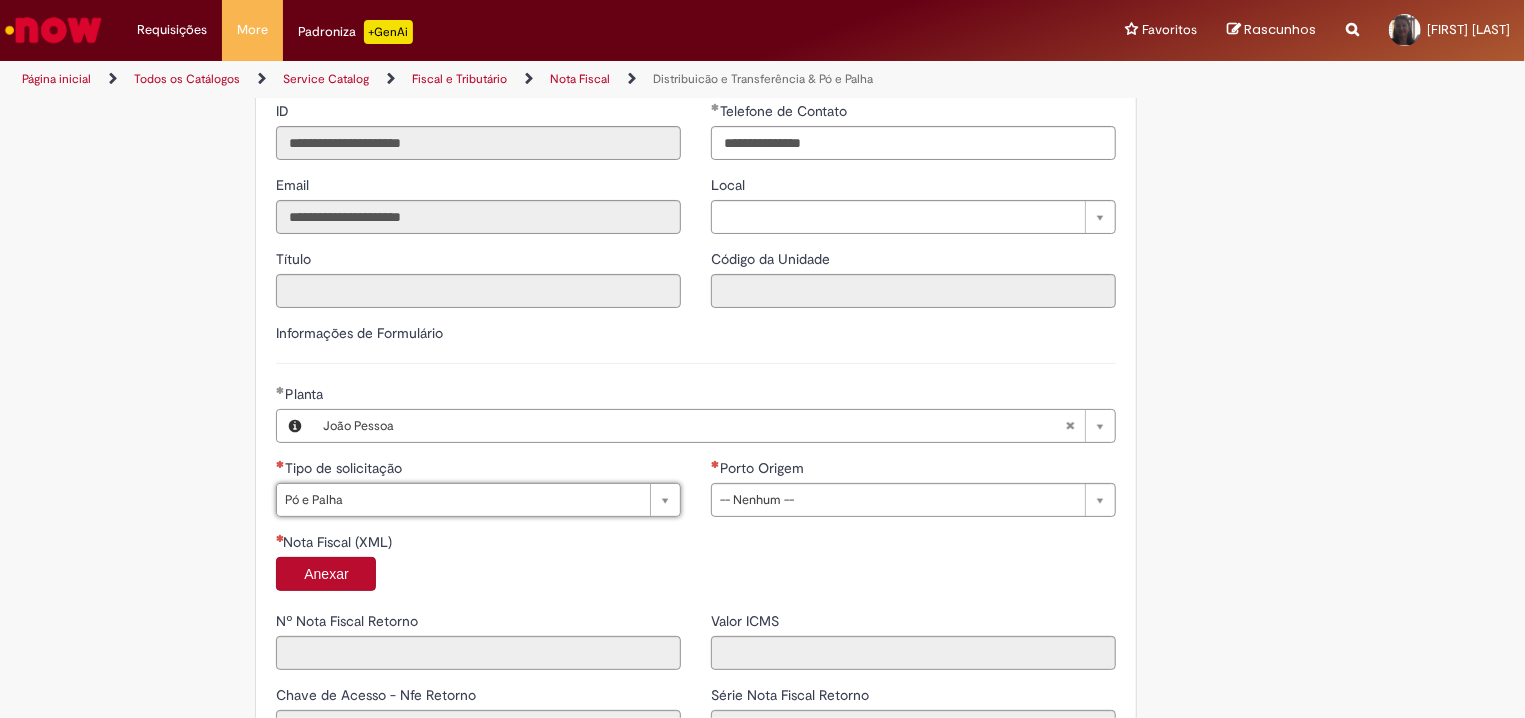 type on "**********" 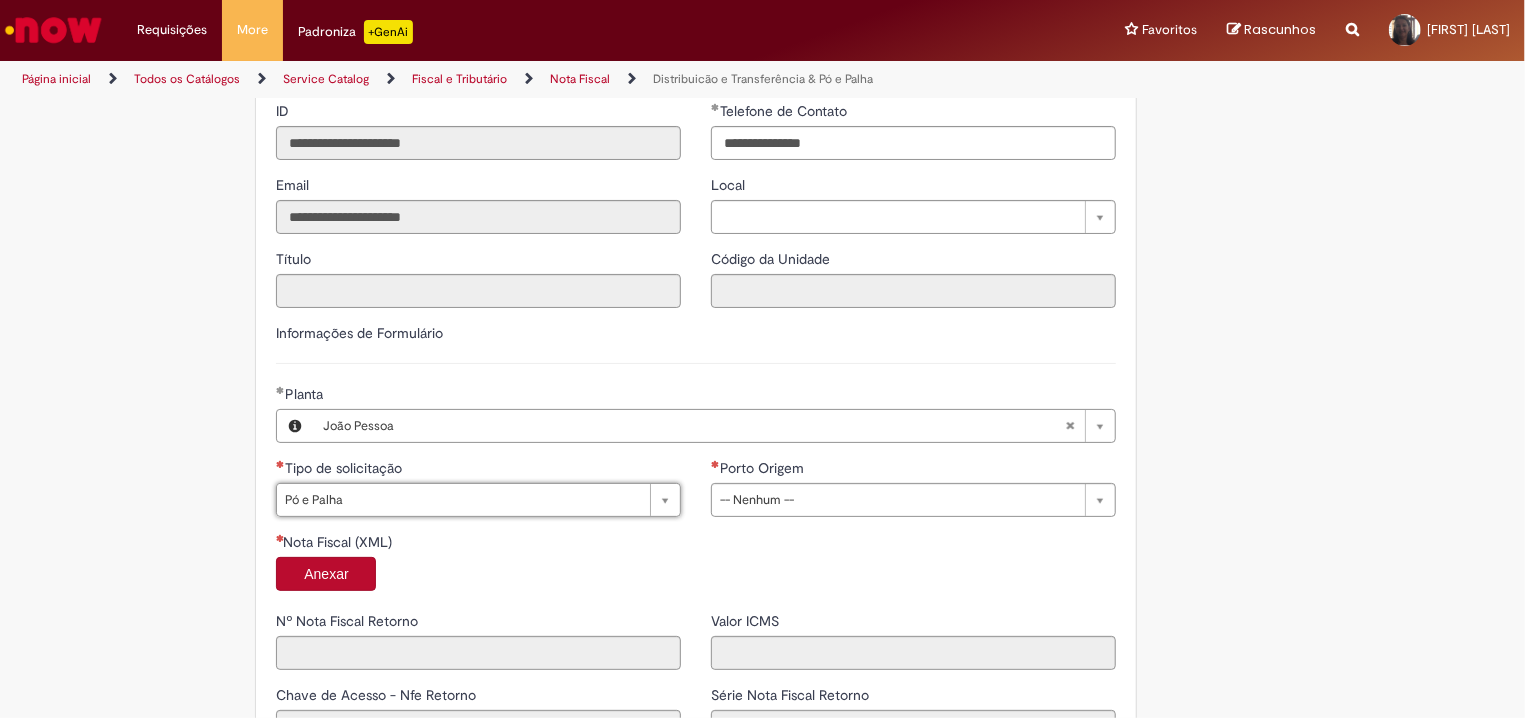 scroll, scrollTop: 0, scrollLeft: 63, axis: horizontal 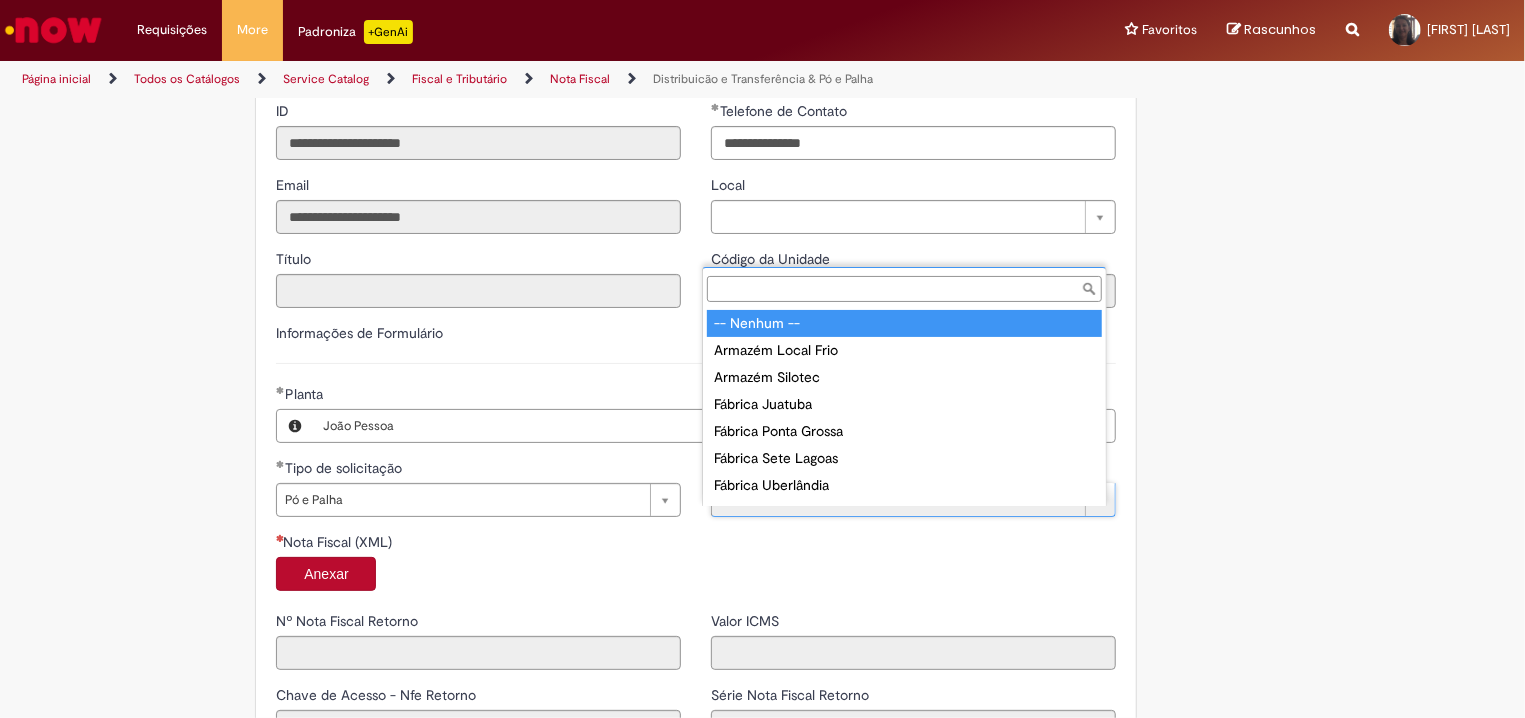 click on "Pular para o conteúdo da página
Requisições
Exibir Todas as Solicitações
Requisições
Exibir Todas as Solicitações
More
Solicitar Compra
More
Solicitar Compra
Padroniza  +GenAi
Favoritos
Exibir todos os Favoritos
Favoritos
Exibir todos os Favoritos
Rascunhos
Rascunhos
Reportar problema
Artigos
Não encontrou base de conhecimento
Catálogo
Não foram encontradas ofertas
Comunidade
Nenhum resultado encontrado na comunidade
[FIRST] [LAST]" at bounding box center [762, 359] 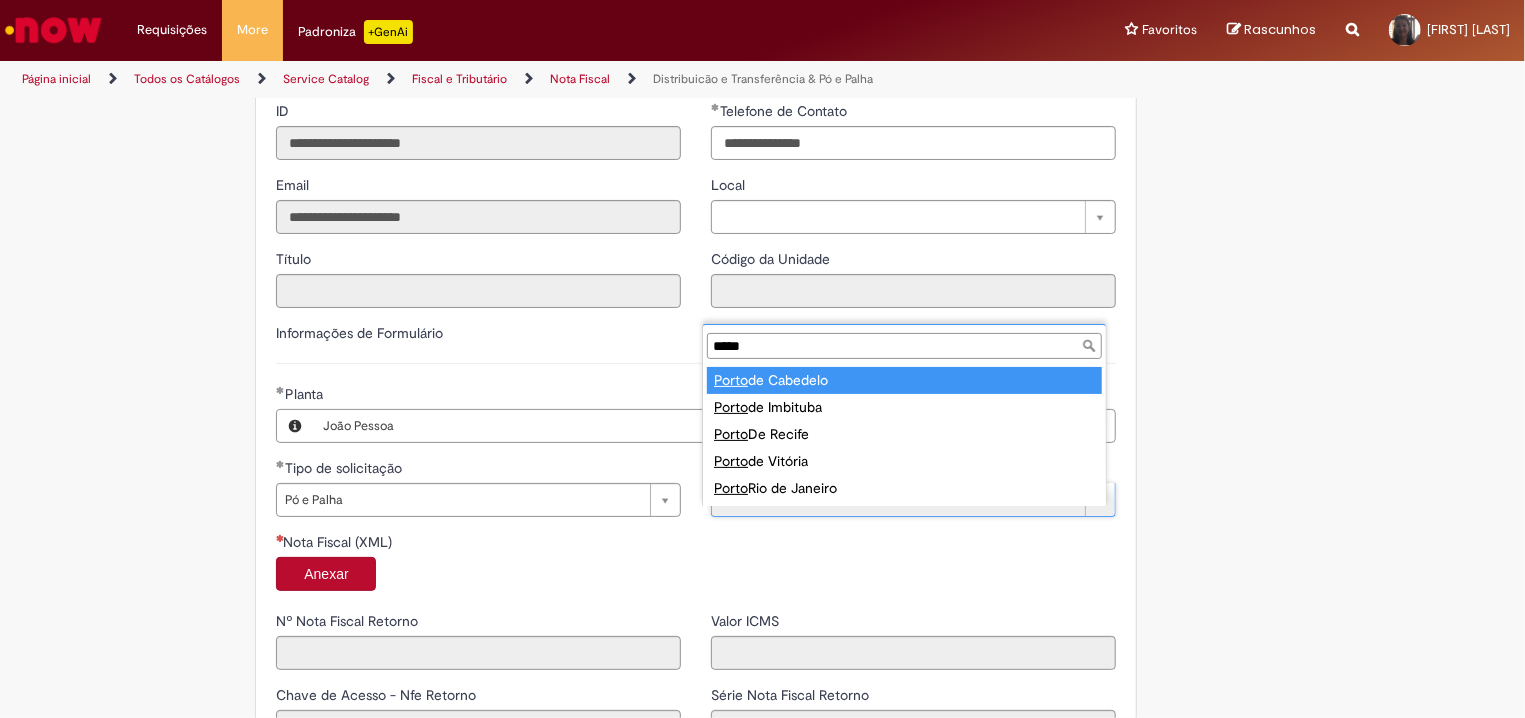 type on "*****" 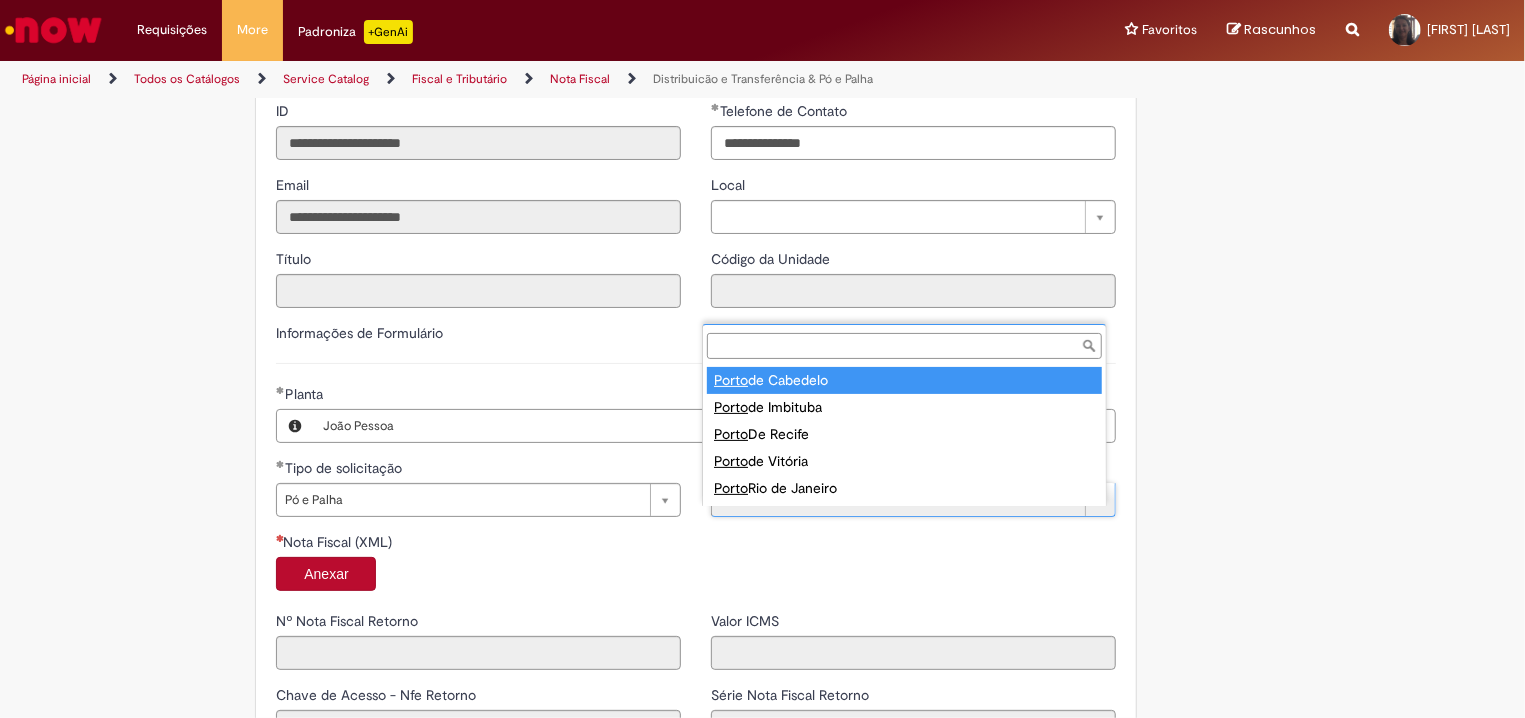 scroll, scrollTop: 0, scrollLeft: 116, axis: horizontal 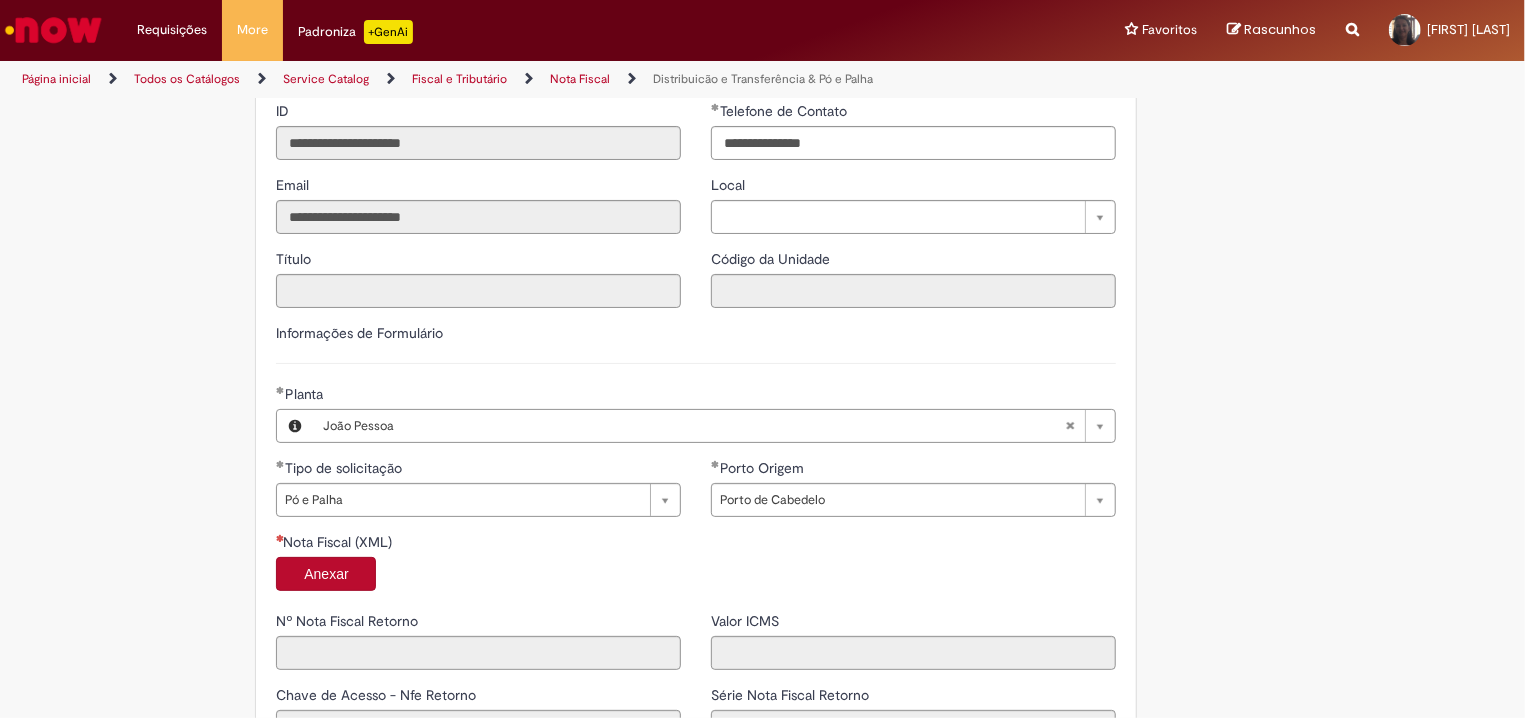 click on "Anexar" at bounding box center (326, 574) 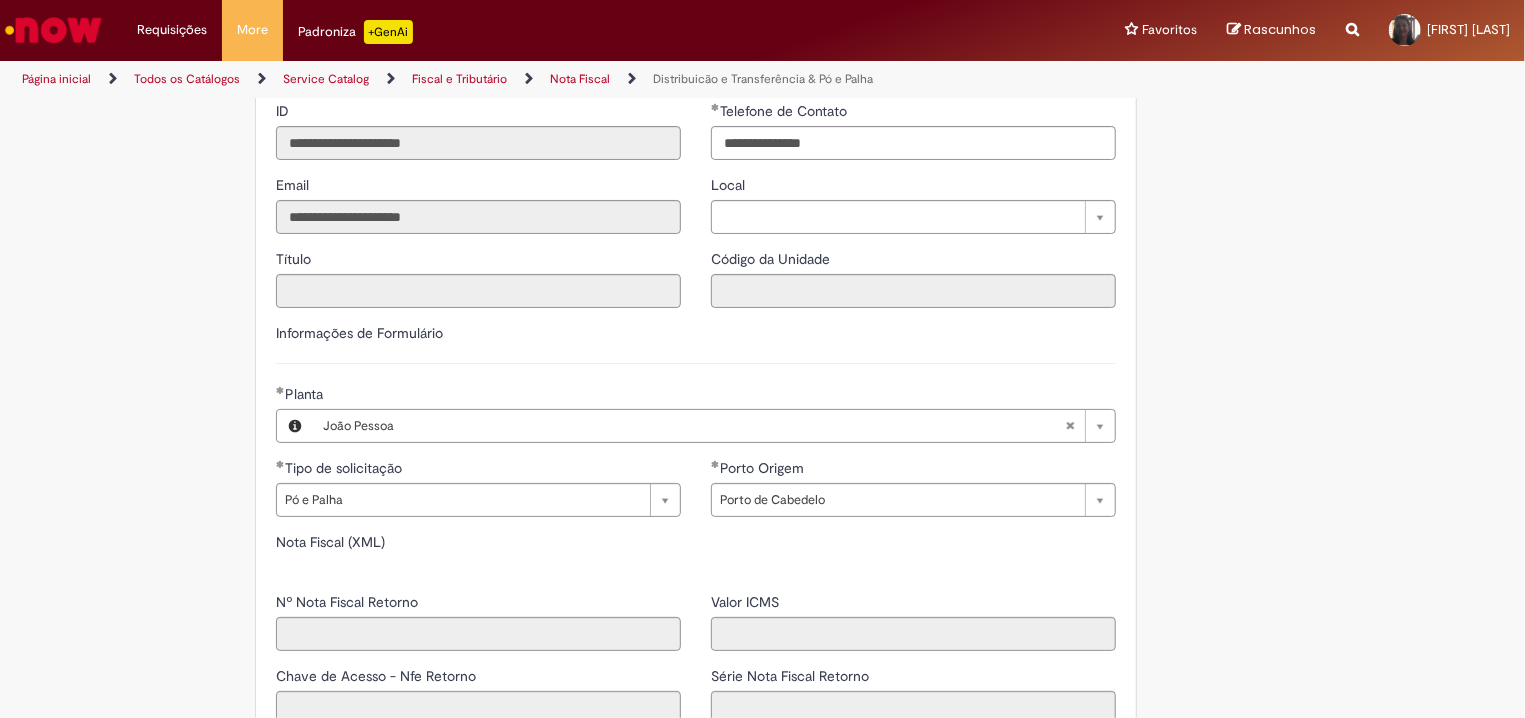 type on "*****" 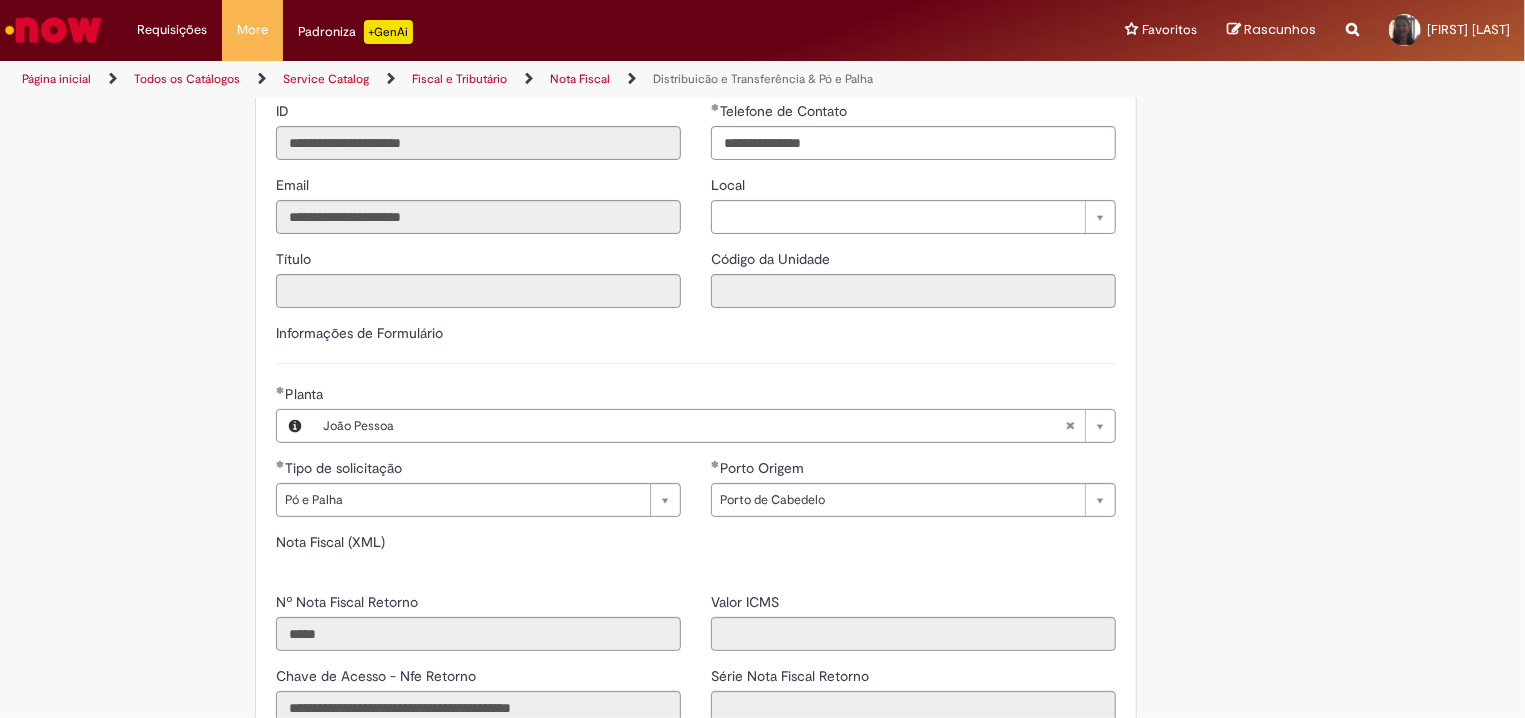 type on "*******" 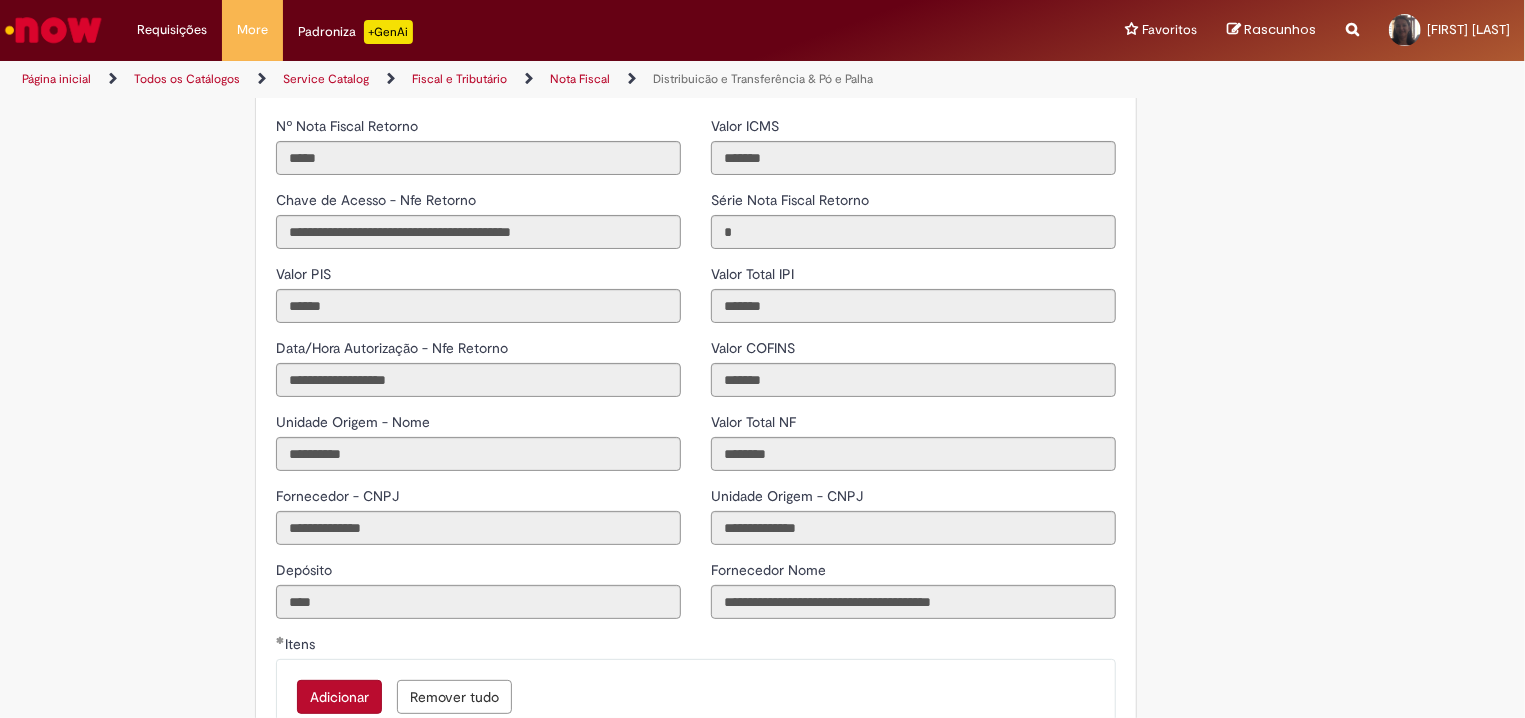 scroll, scrollTop: 1608, scrollLeft: 0, axis: vertical 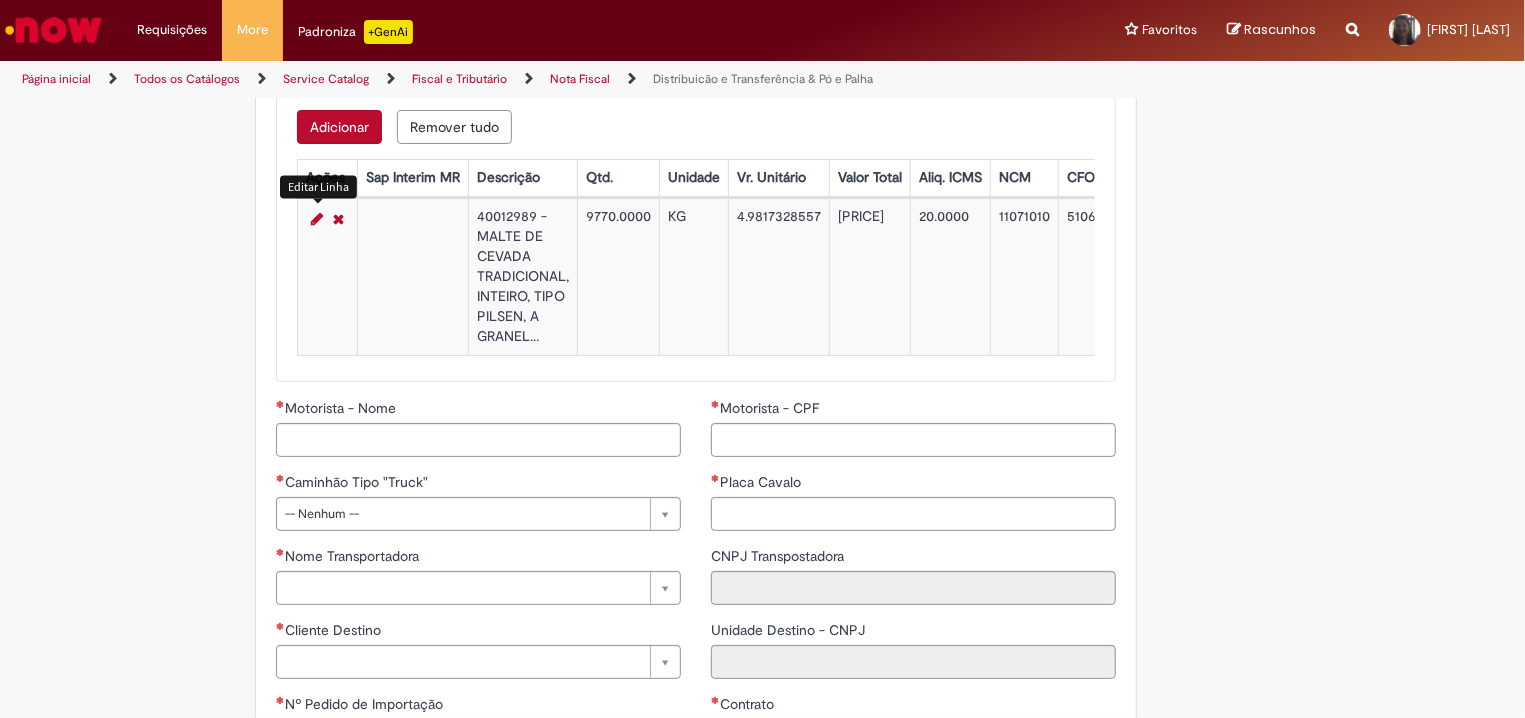 click at bounding box center (317, 219) 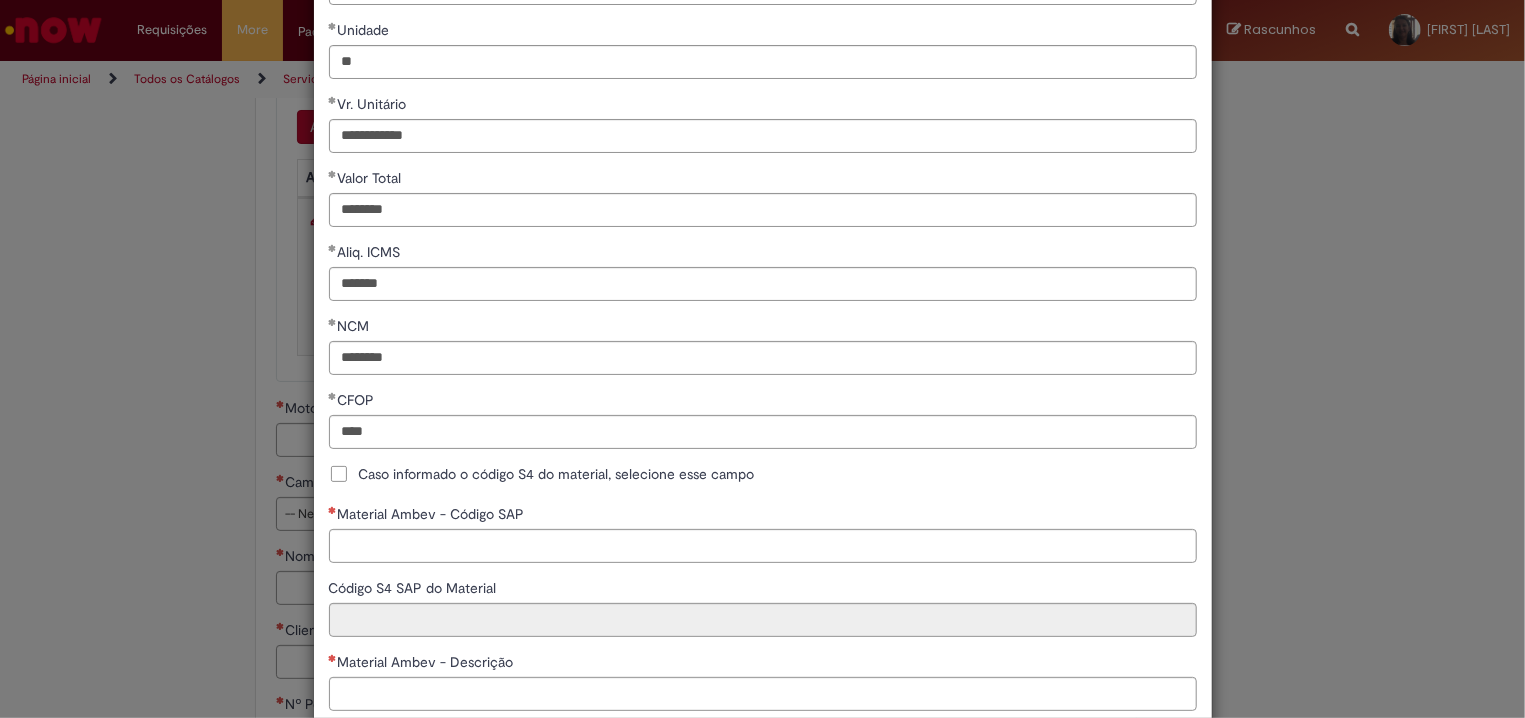 scroll, scrollTop: 321, scrollLeft: 0, axis: vertical 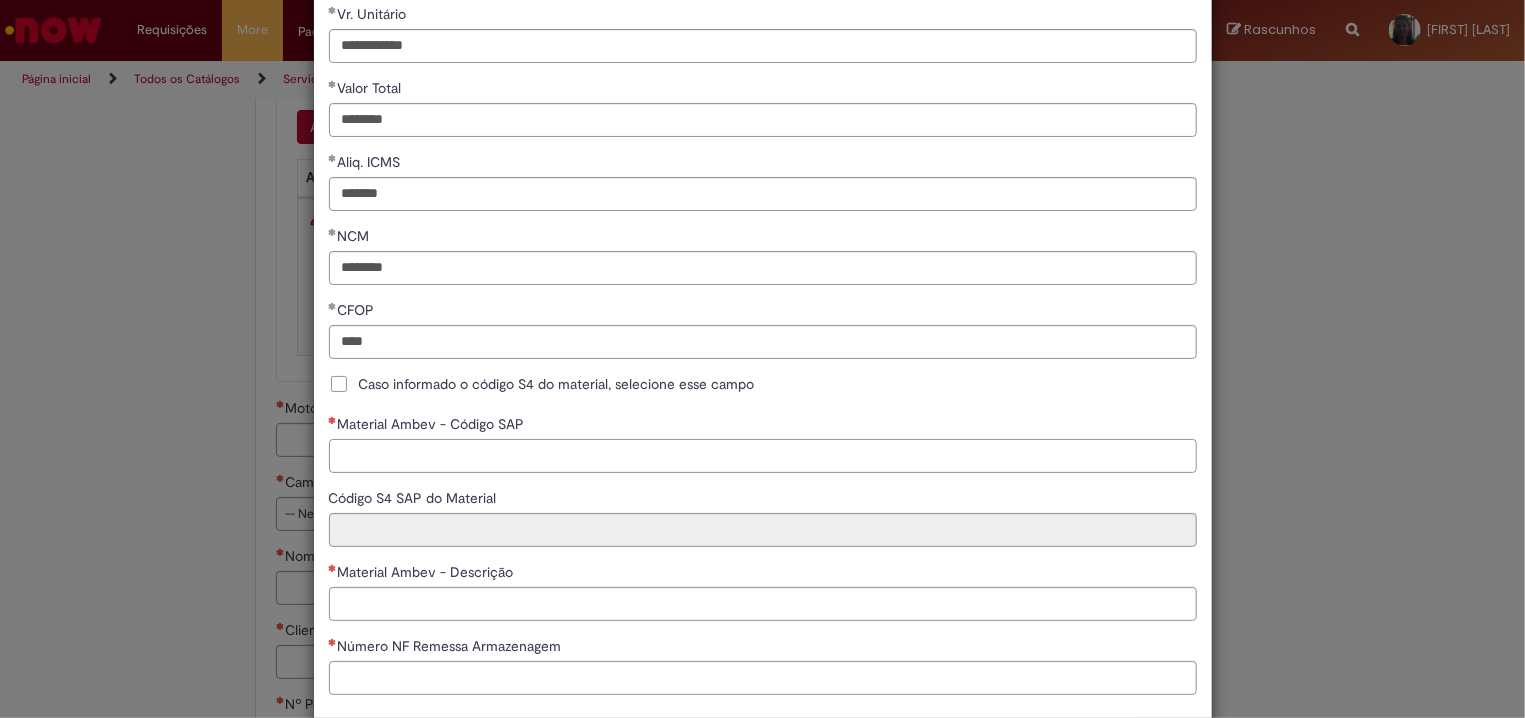 click on "Material Ambev - Código SAP" at bounding box center [763, 456] 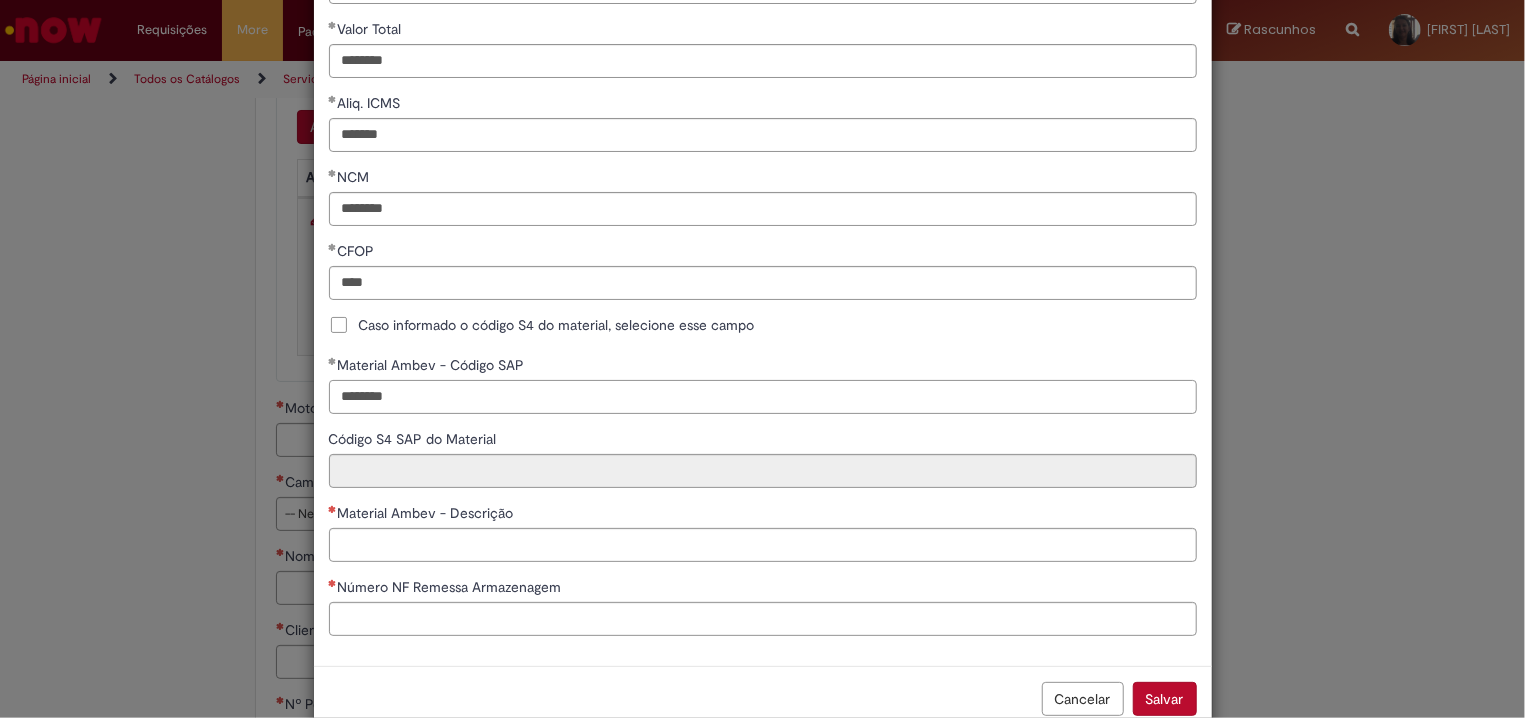 scroll, scrollTop: 424, scrollLeft: 0, axis: vertical 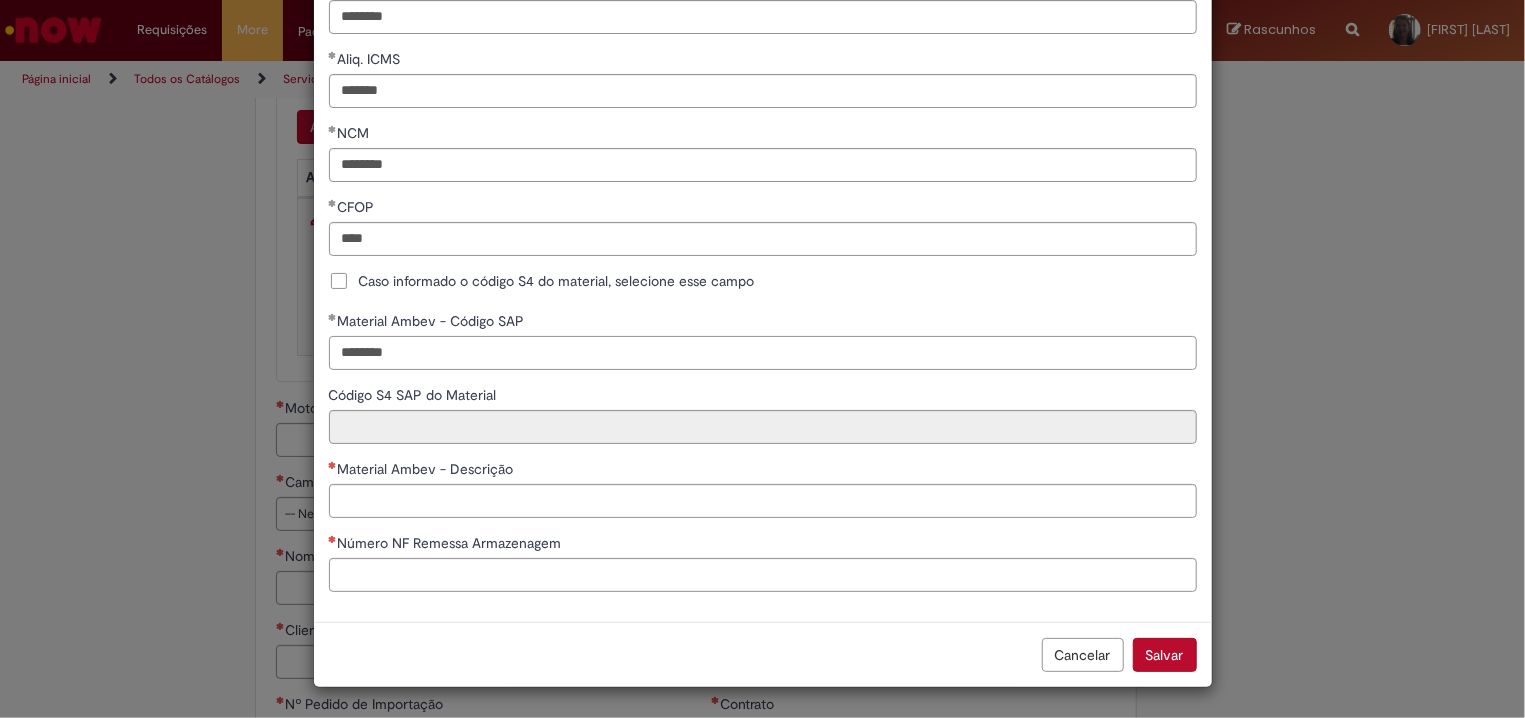 type on "********" 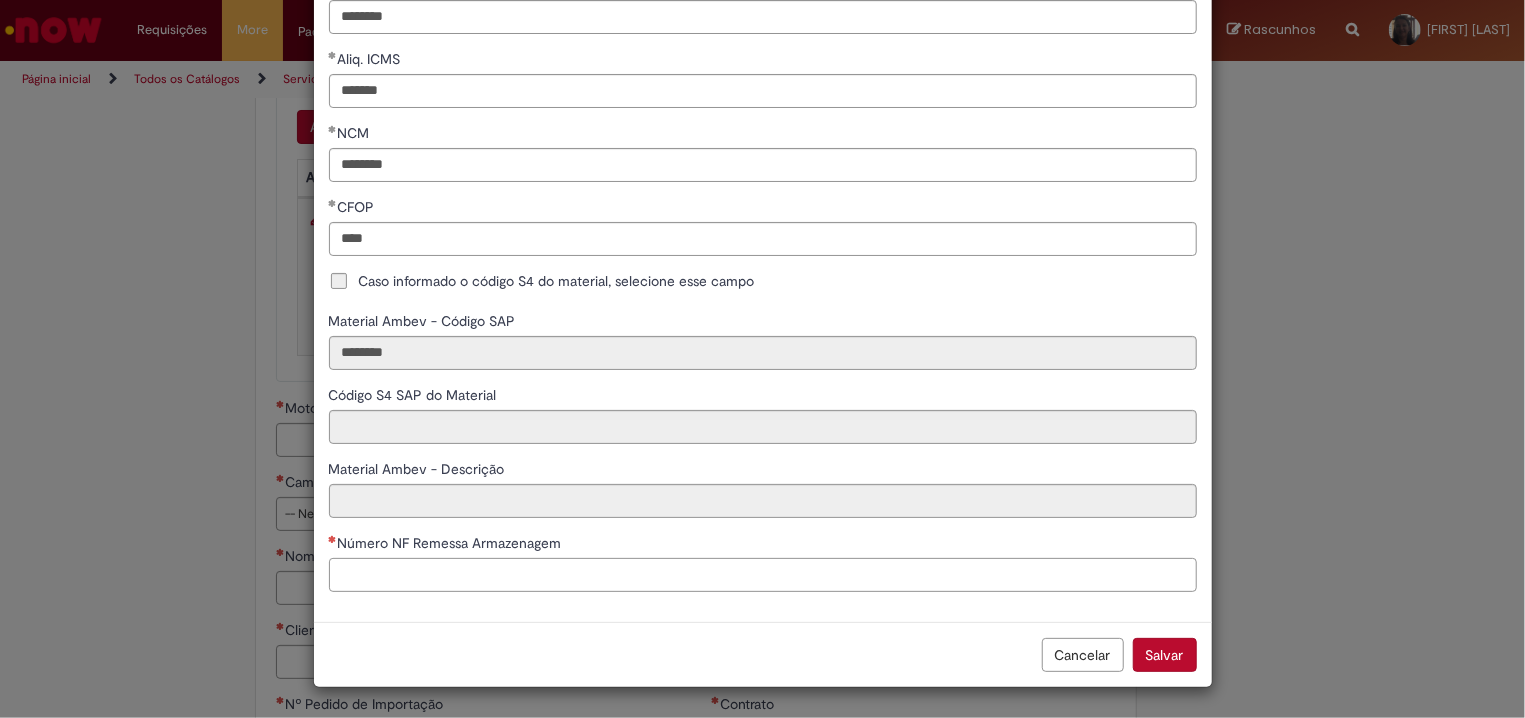 type on "**********" 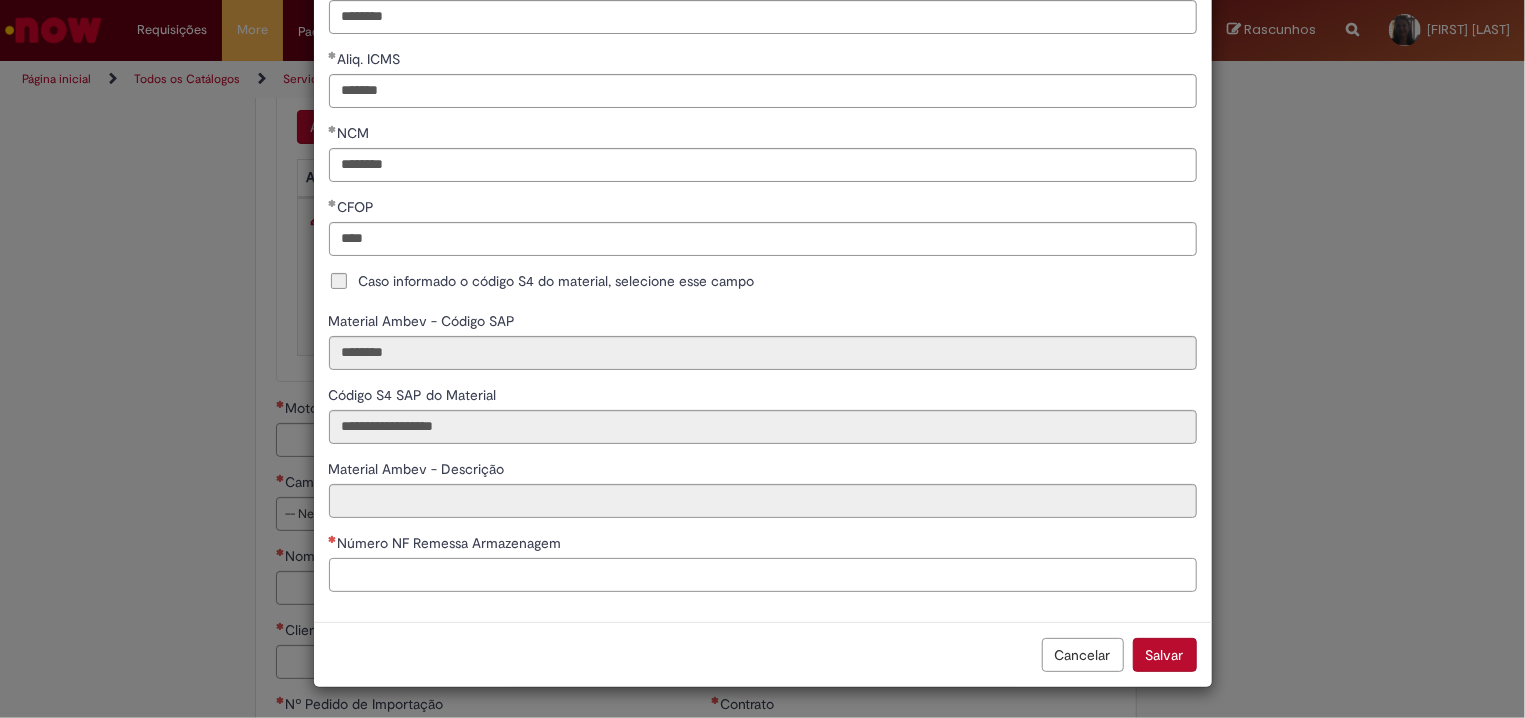 click on "Número NF Remessa Armazenagem" at bounding box center [763, 575] 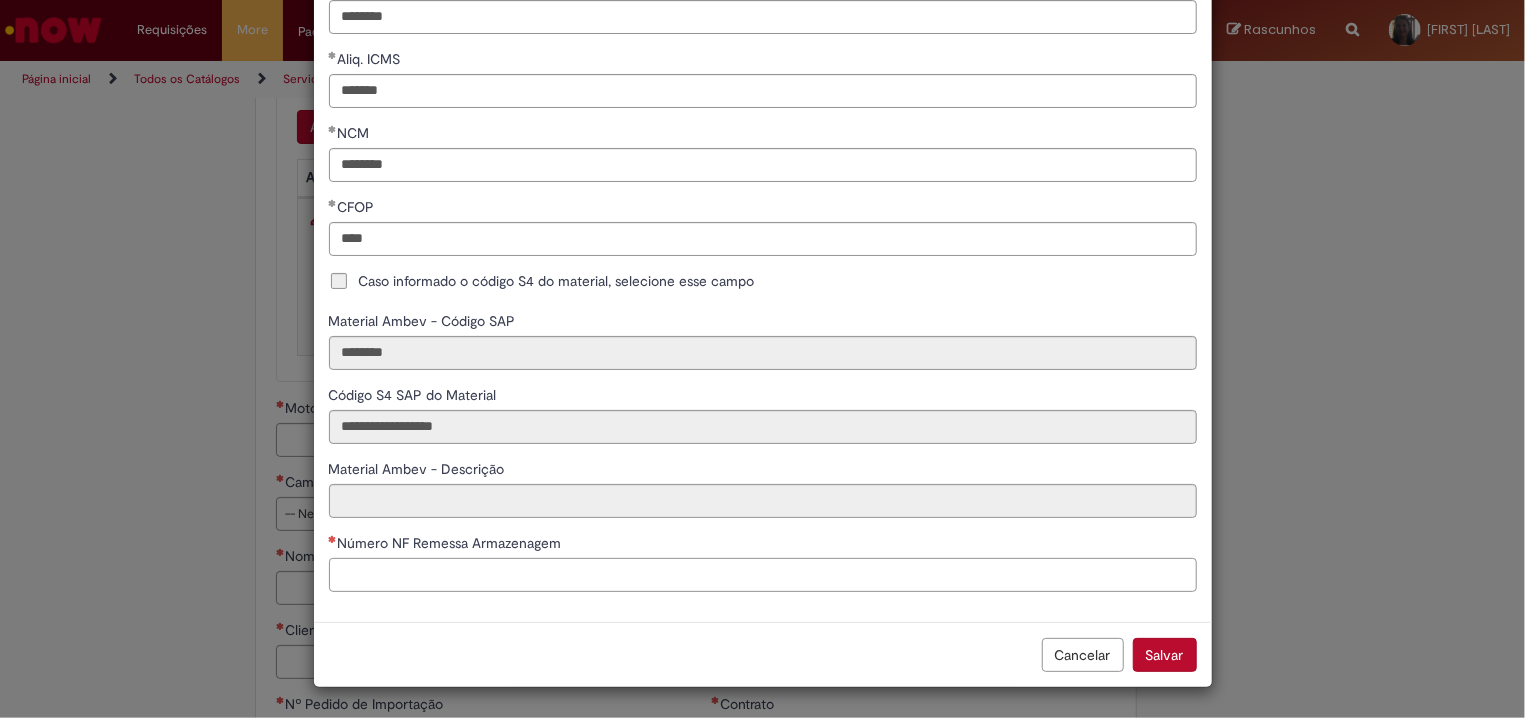 type on "**********" 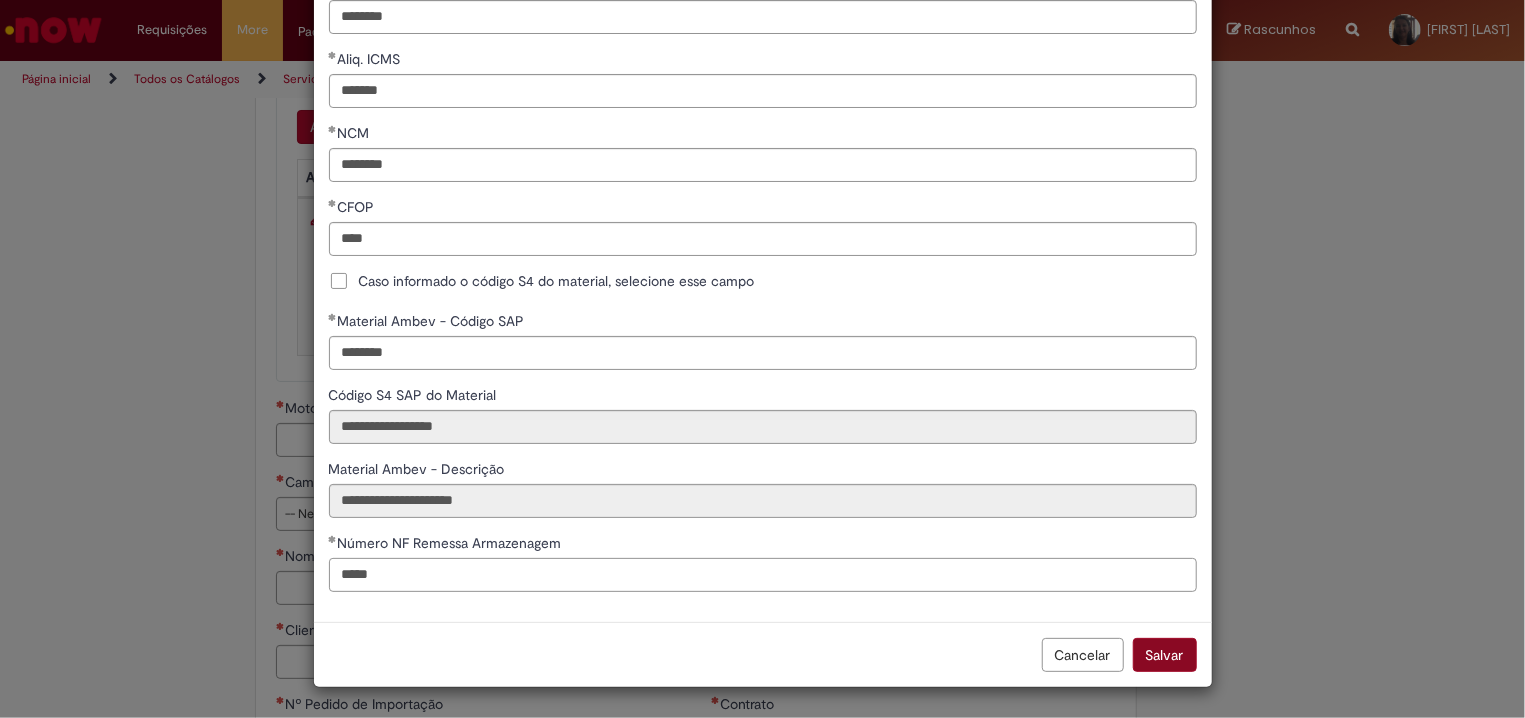 type on "*****" 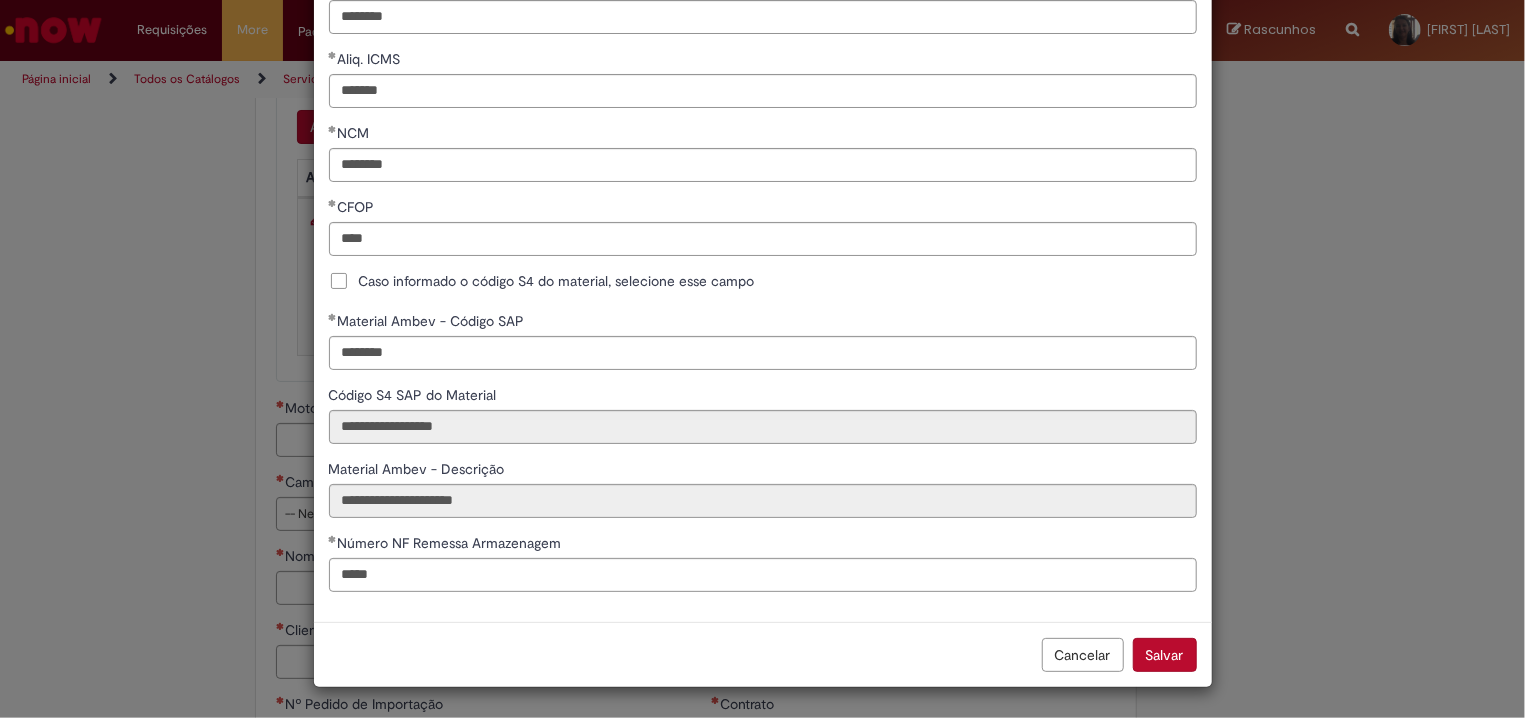 click on "Salvar" at bounding box center [1165, 655] 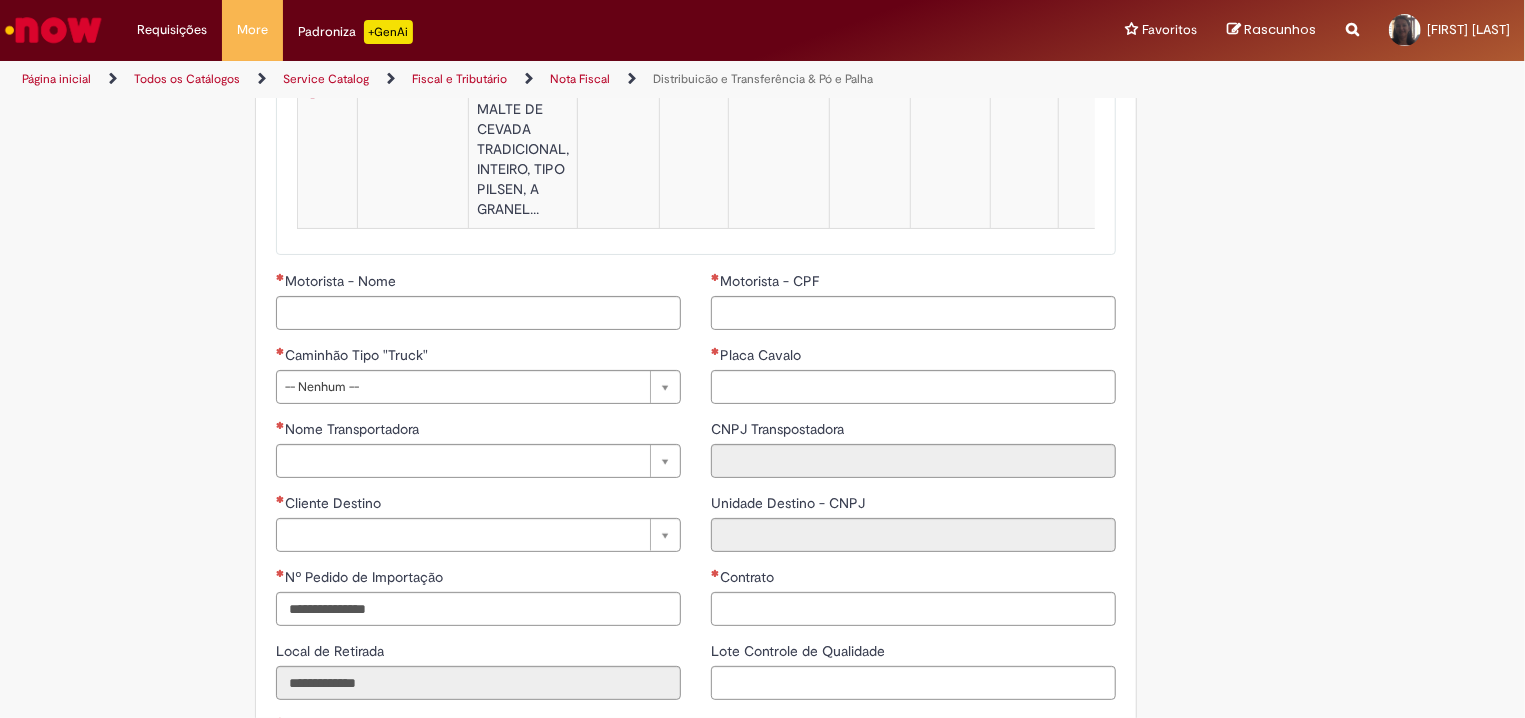 scroll, scrollTop: 2358, scrollLeft: 0, axis: vertical 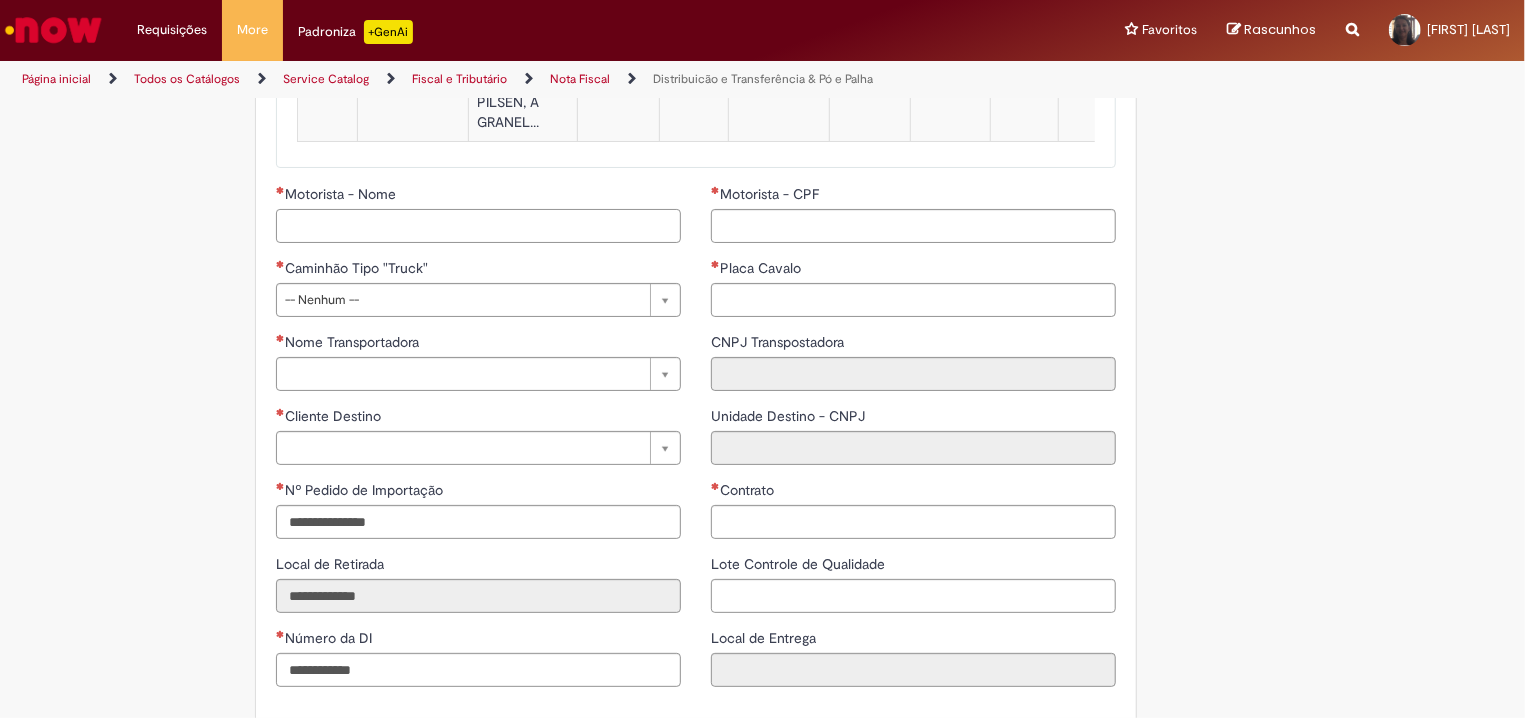 click on "Motorista - Nome" at bounding box center (478, 226) 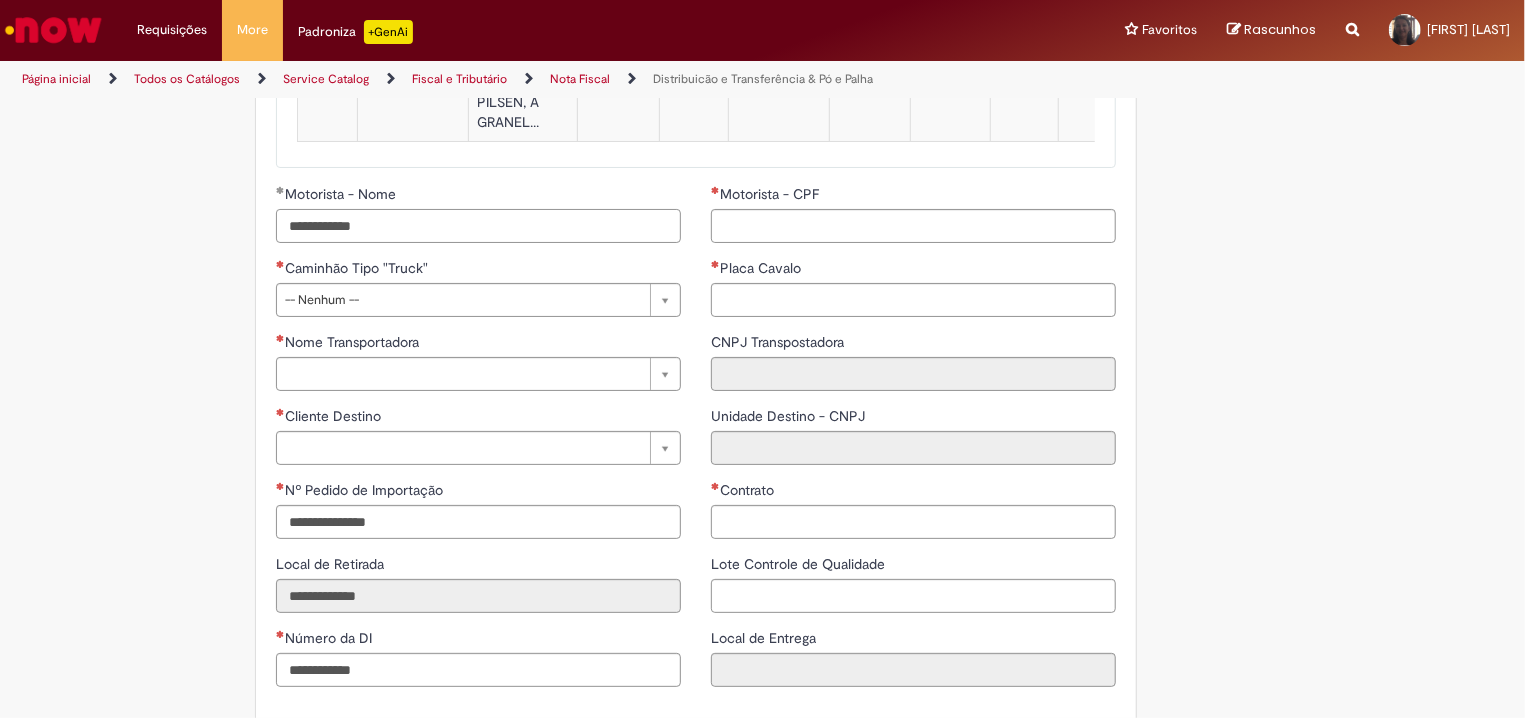 type on "**********" 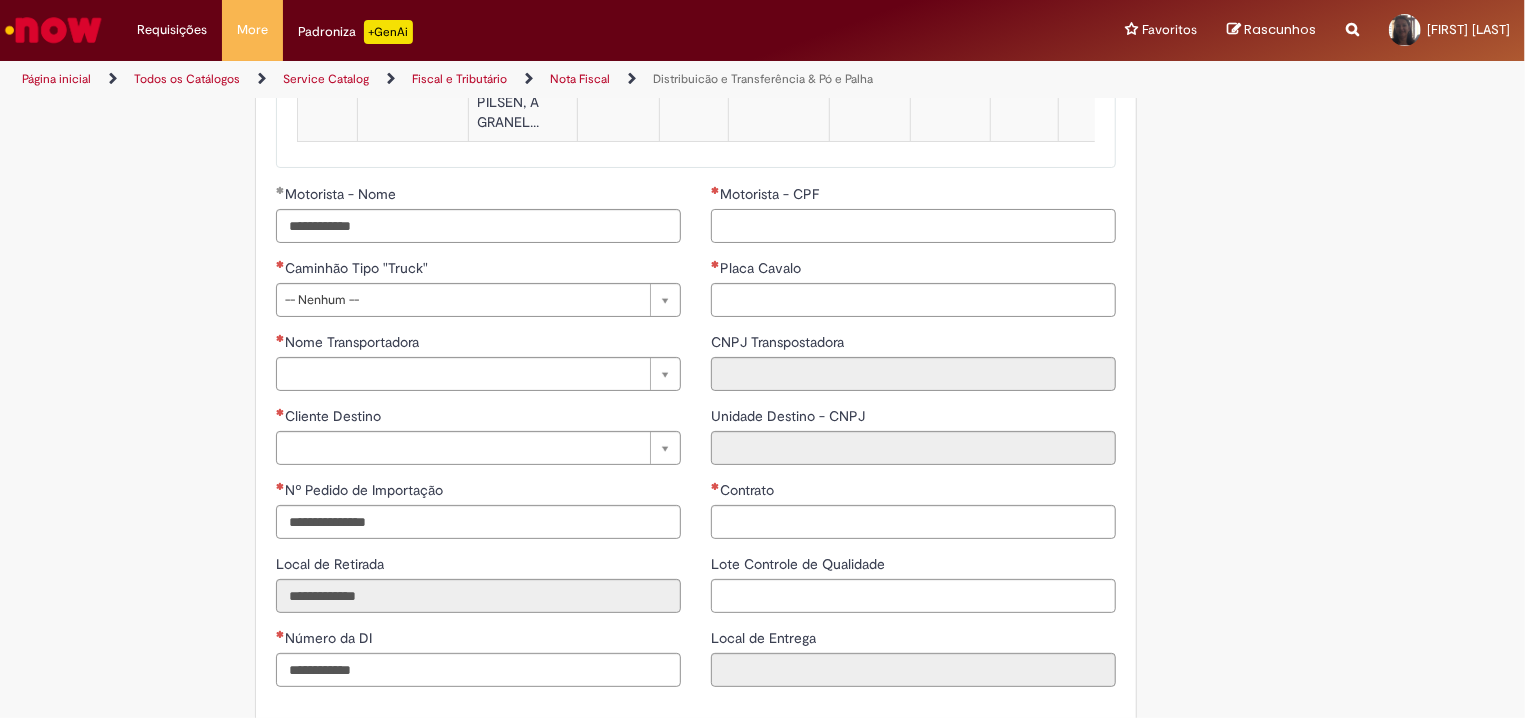 click on "Motorista - CPF" at bounding box center (913, 226) 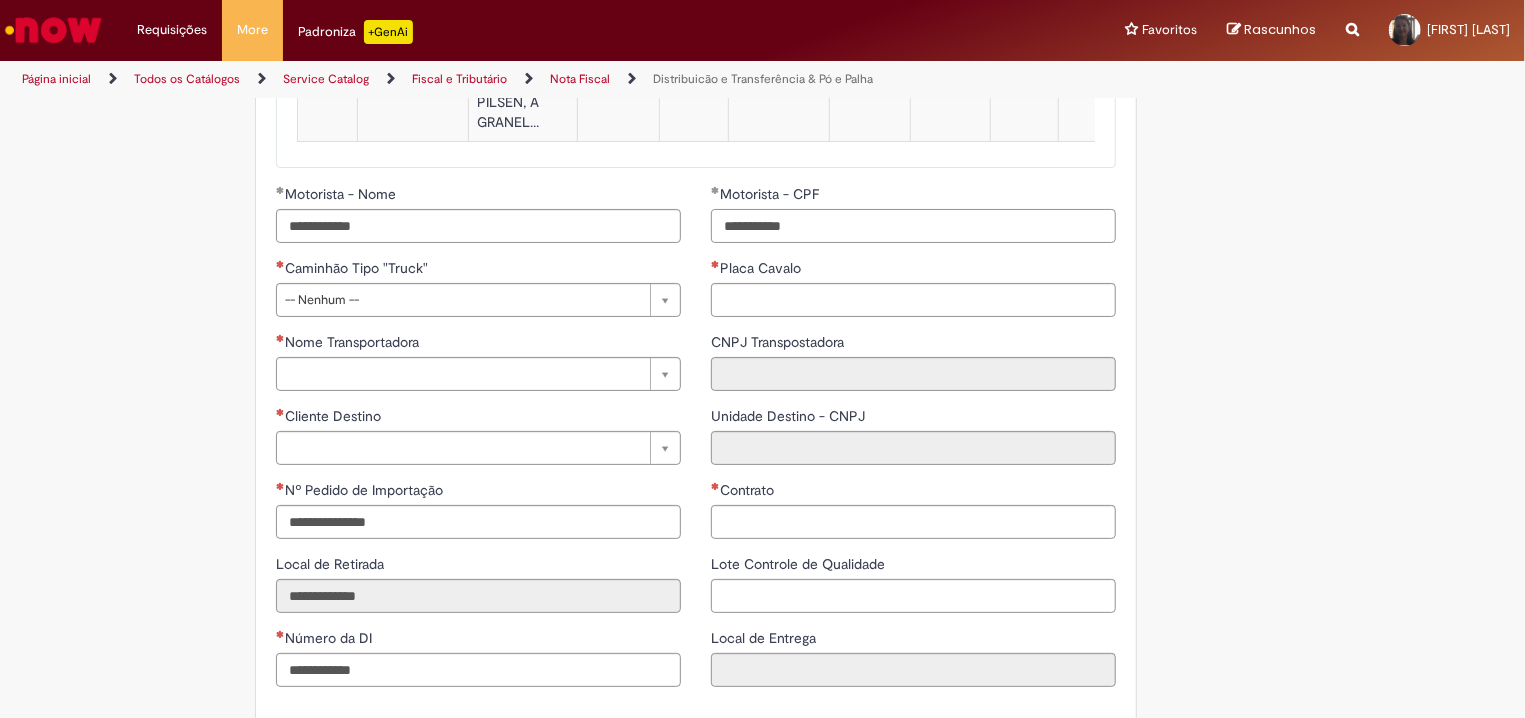 type on "**********" 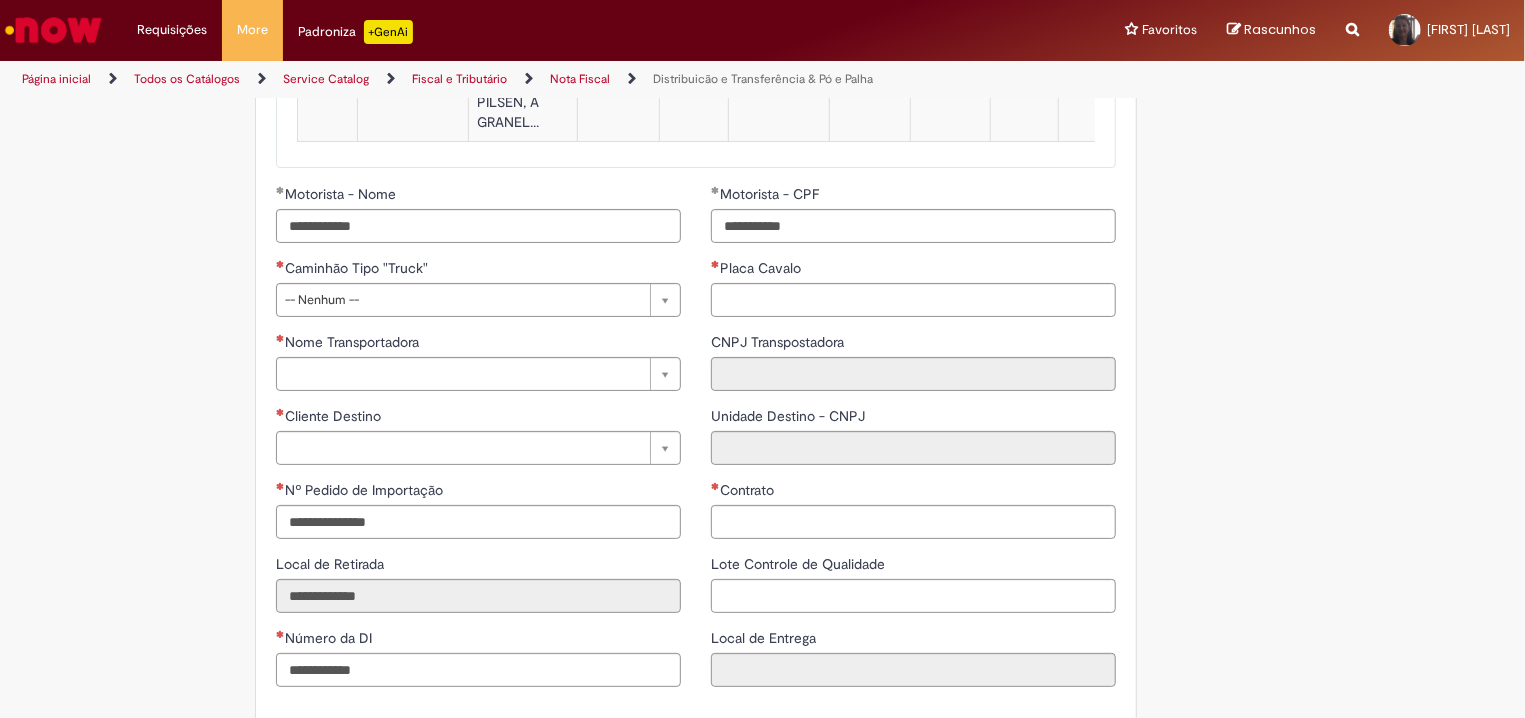 click on "Pular para o conteúdo da página
Requisições
Exibir Todas as Solicitações
Requisições
Exibir Todas as Solicitações
More
Solicitar Compra
More
Solicitar Compra
Padroniza  +GenAi
Favoritos
Exibir todos os Favoritos
Favoritos
Exibir todos os Favoritos
Rascunhos
Rascunhos
Reportar problema
Artigos
Não encontrou base de conhecimento
Catálogo
Não foram encontradas ofertas
Comunidade
Nenhum resultado encontrado na comunidade
[FIRST] [LAST]" at bounding box center (762, 359) 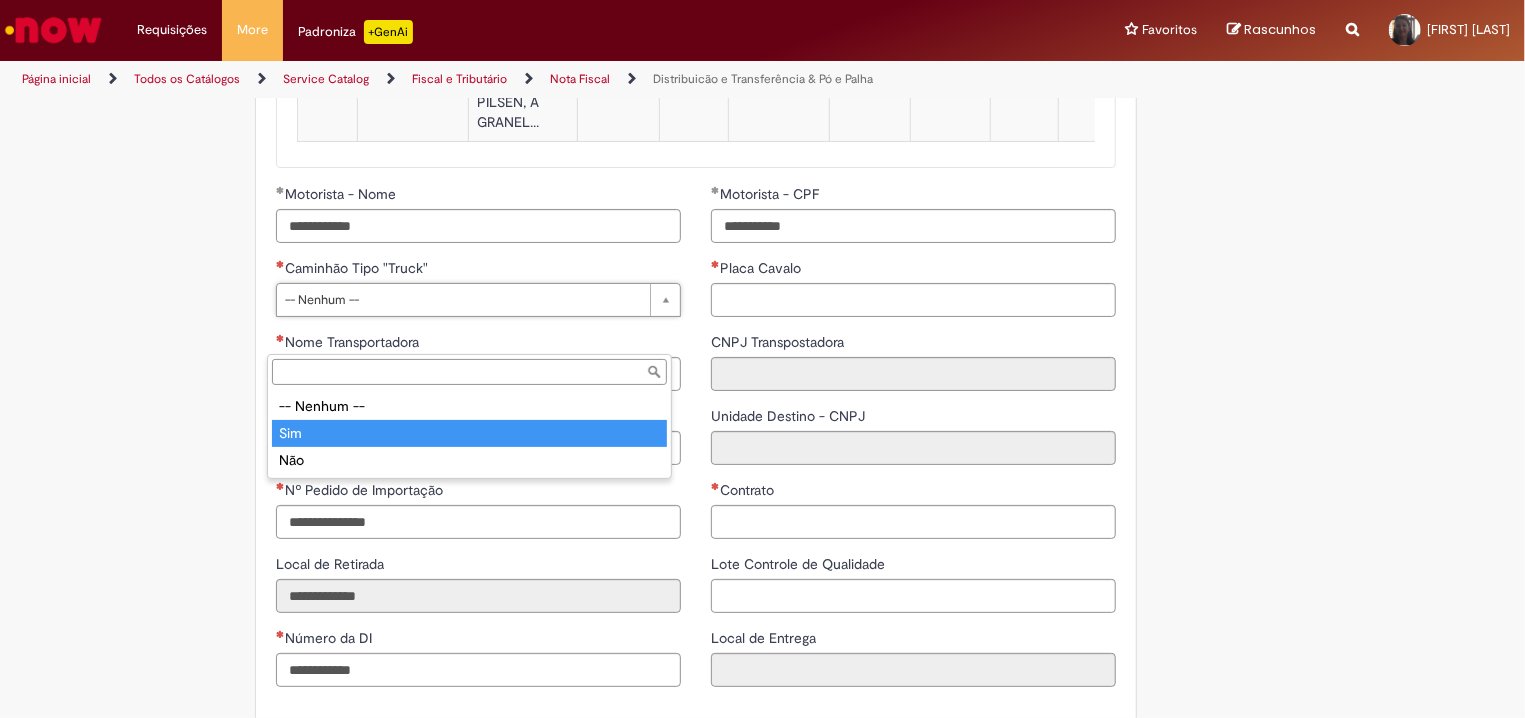 type on "***" 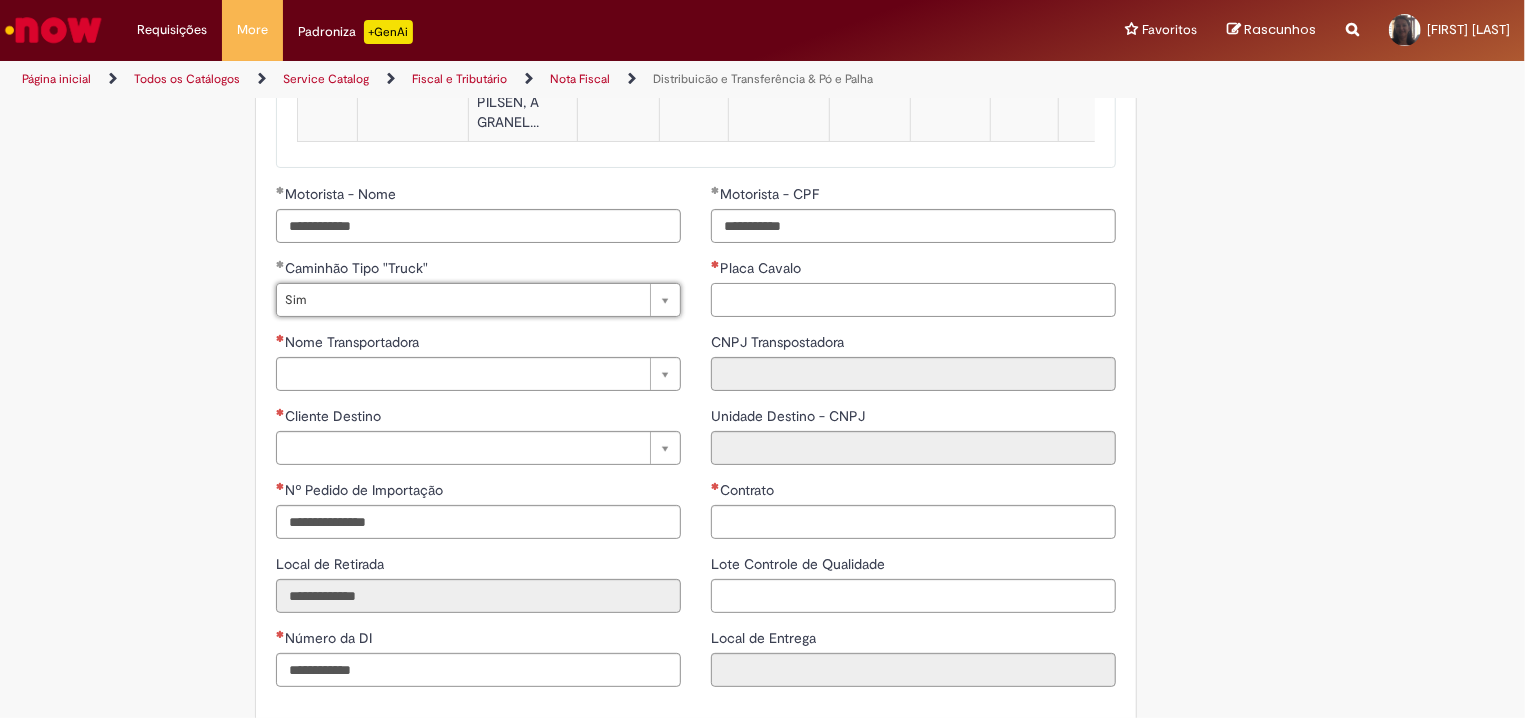 click on "Placa Cavalo" at bounding box center [913, 300] 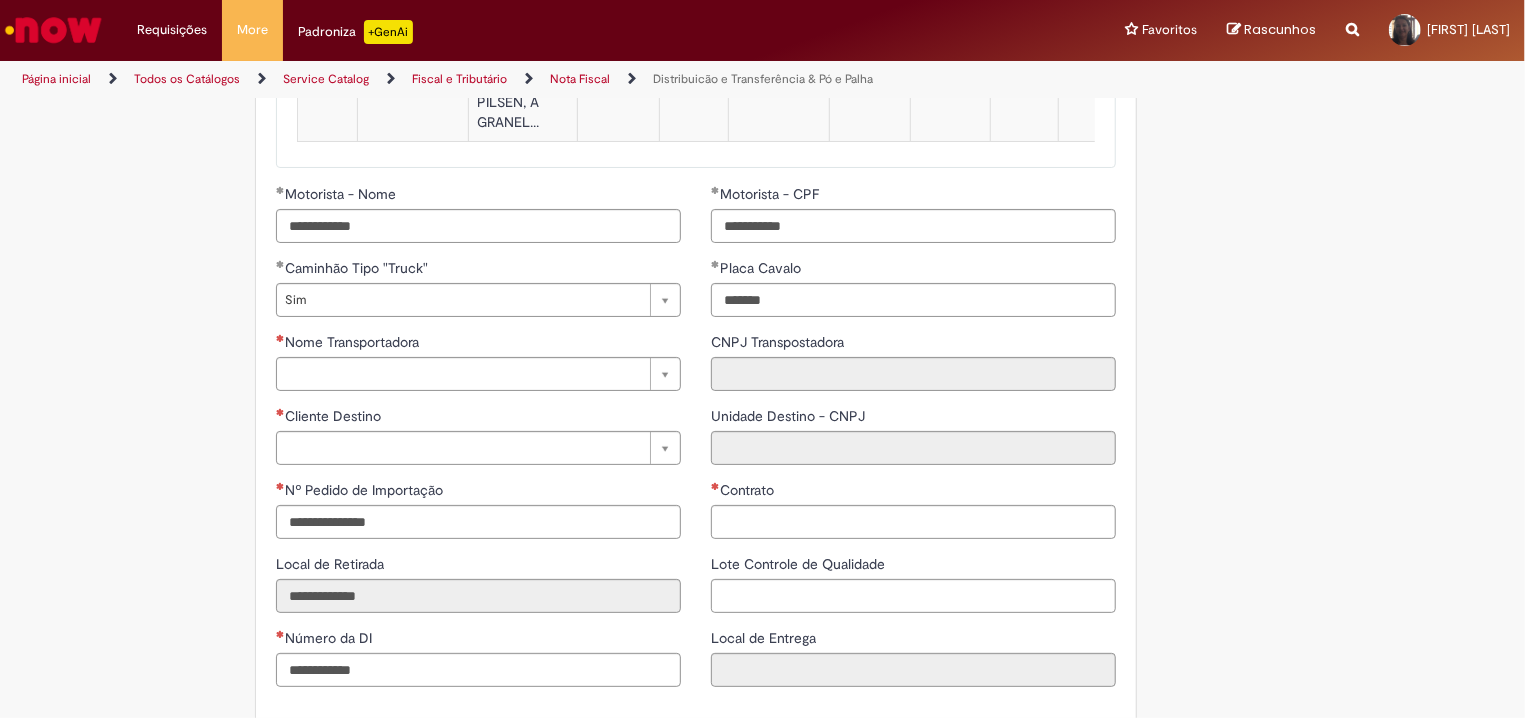type on "*******" 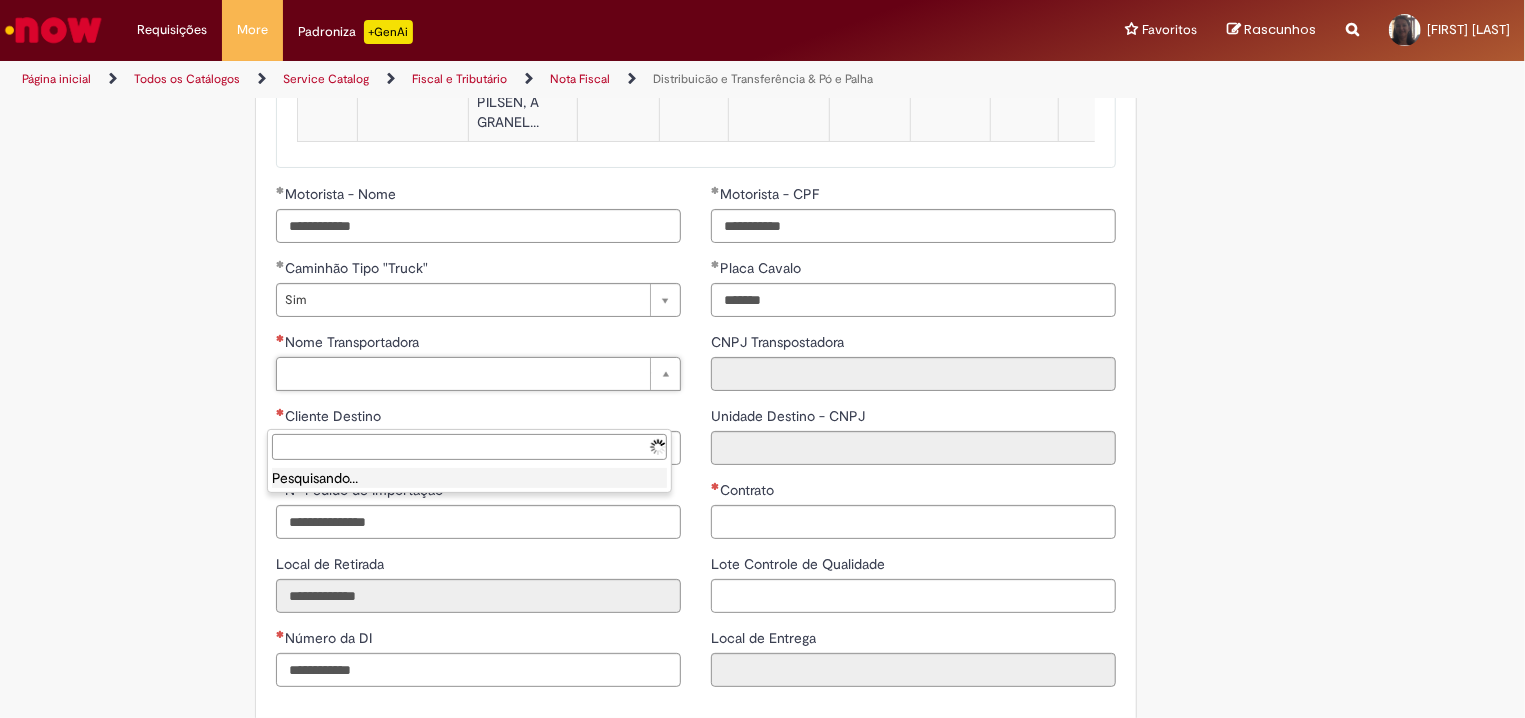 click on "Pular para o conteúdo da página
Requisições
Exibir Todas as Solicitações
Requisições
Exibir Todas as Solicitações
More
Solicitar Compra
More
Solicitar Compra
Padroniza  +GenAi
Favoritos
Exibir todos os Favoritos
Favoritos
Exibir todos os Favoritos
Rascunhos
Rascunhos
Reportar problema
Artigos
Não encontrou base de conhecimento
Catálogo
Não foram encontradas ofertas
Comunidade
Nenhum resultado encontrado na comunidade
[FIRST] [LAST]" at bounding box center [762, 359] 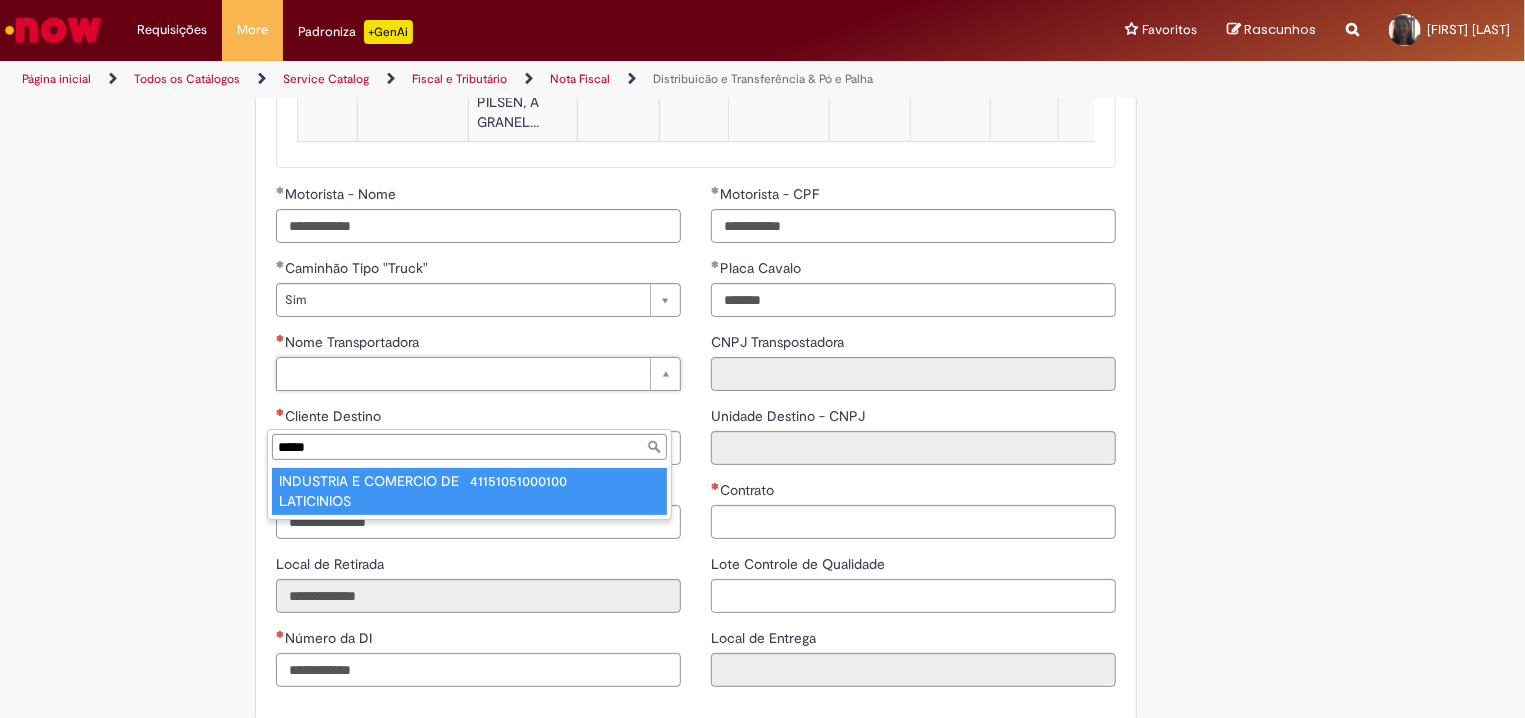 type on "*****" 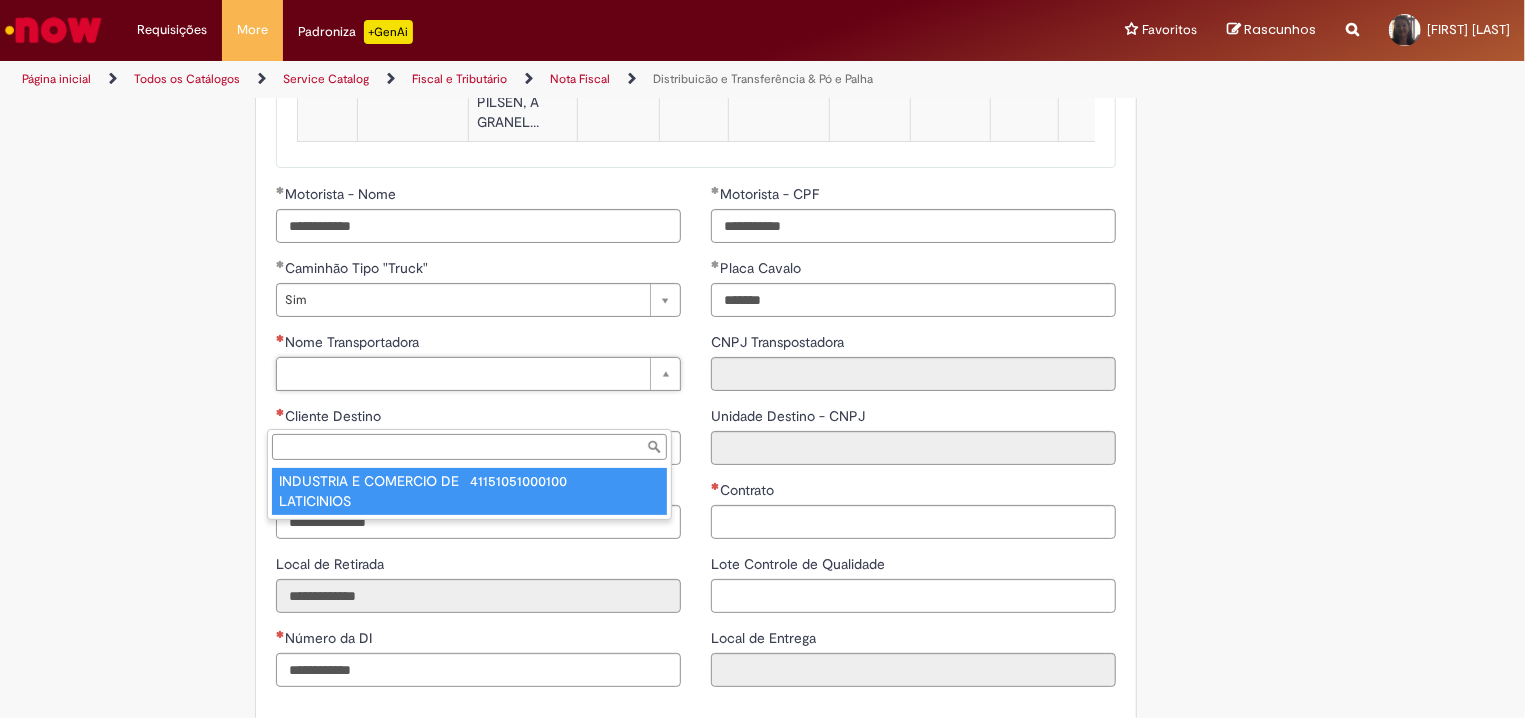type on "**********" 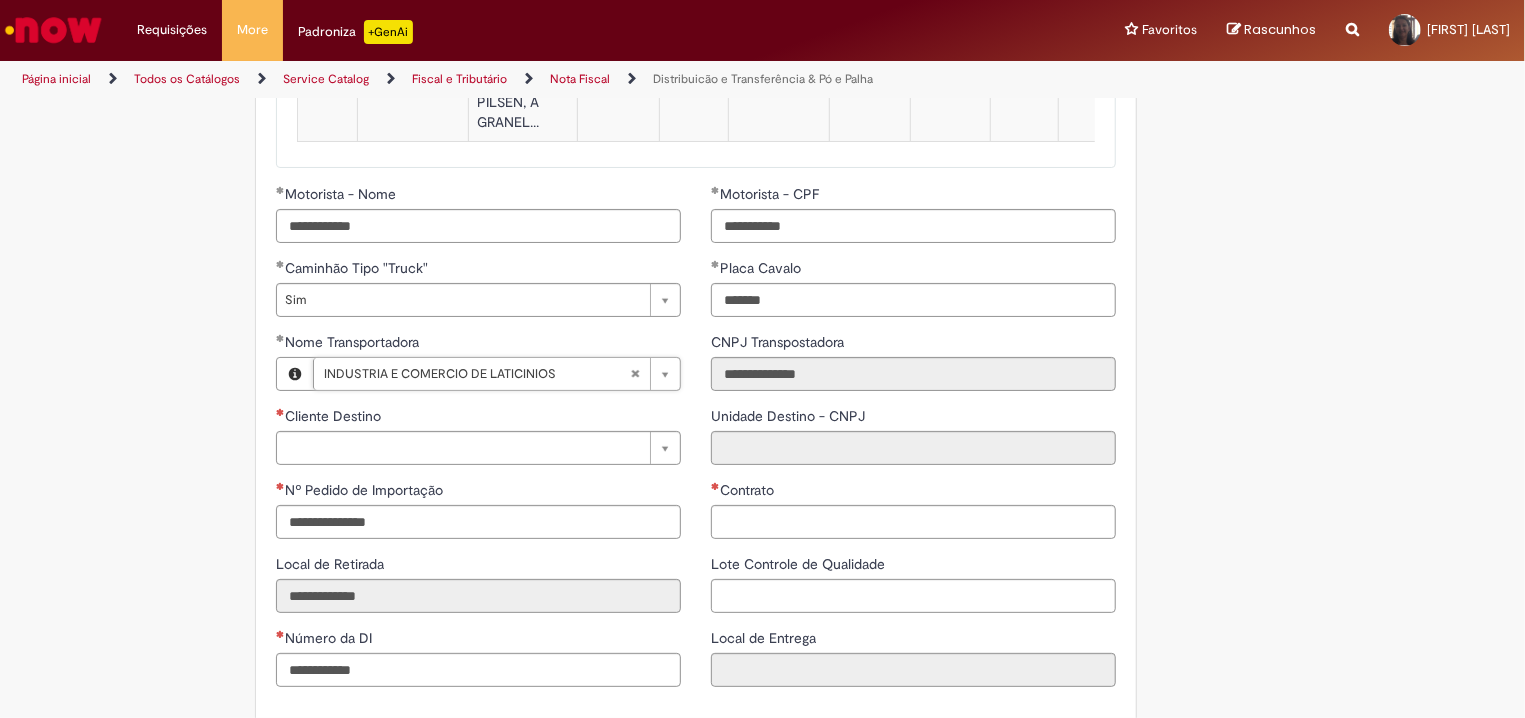 scroll, scrollTop: 0, scrollLeft: 260, axis: horizontal 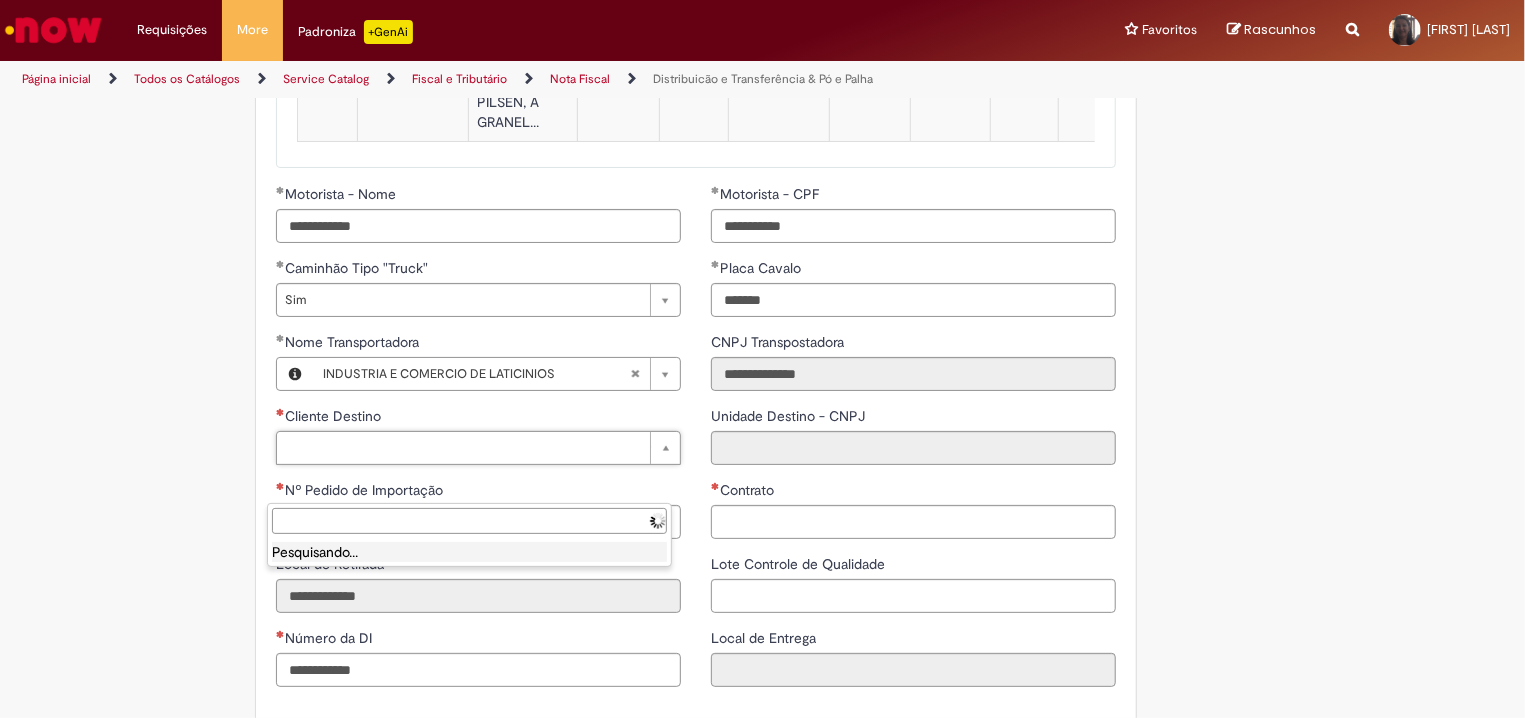 click on "Pular para o conteúdo da página
Requisições
Exibir Todas as Solicitações
Requisições
Exibir Todas as Solicitações
More
Solicitar Compra
More
Solicitar Compra
Padroniza  +GenAi
Favoritos
Exibir todos os Favoritos
Favoritos
Exibir todos os Favoritos
Rascunhos
Rascunhos
Reportar problema
Artigos
Não encontrou base de conhecimento
Catálogo
Não foram encontradas ofertas
Comunidade
Nenhum resultado encontrado na comunidade
[FIRST] [LAST]" at bounding box center [762, 359] 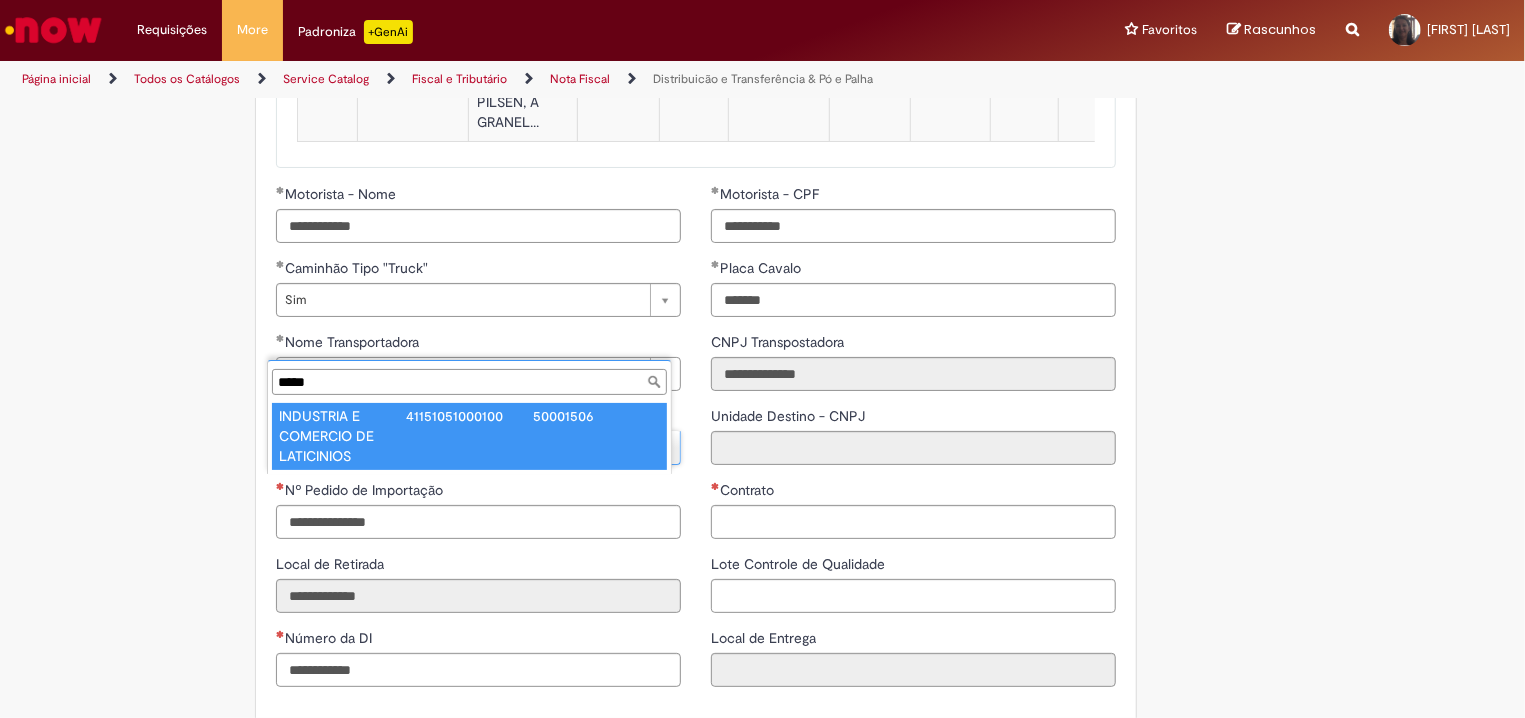 type on "*****" 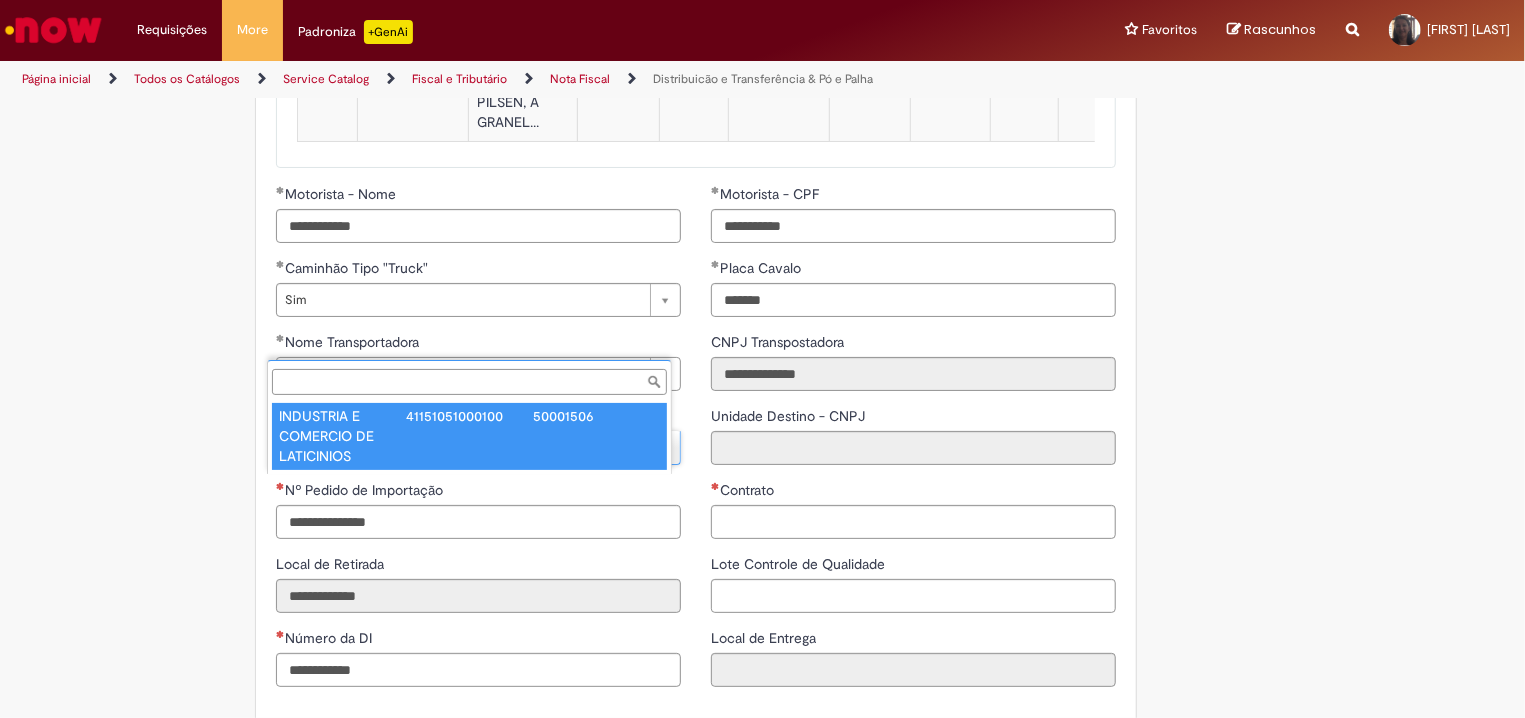 type on "**********" 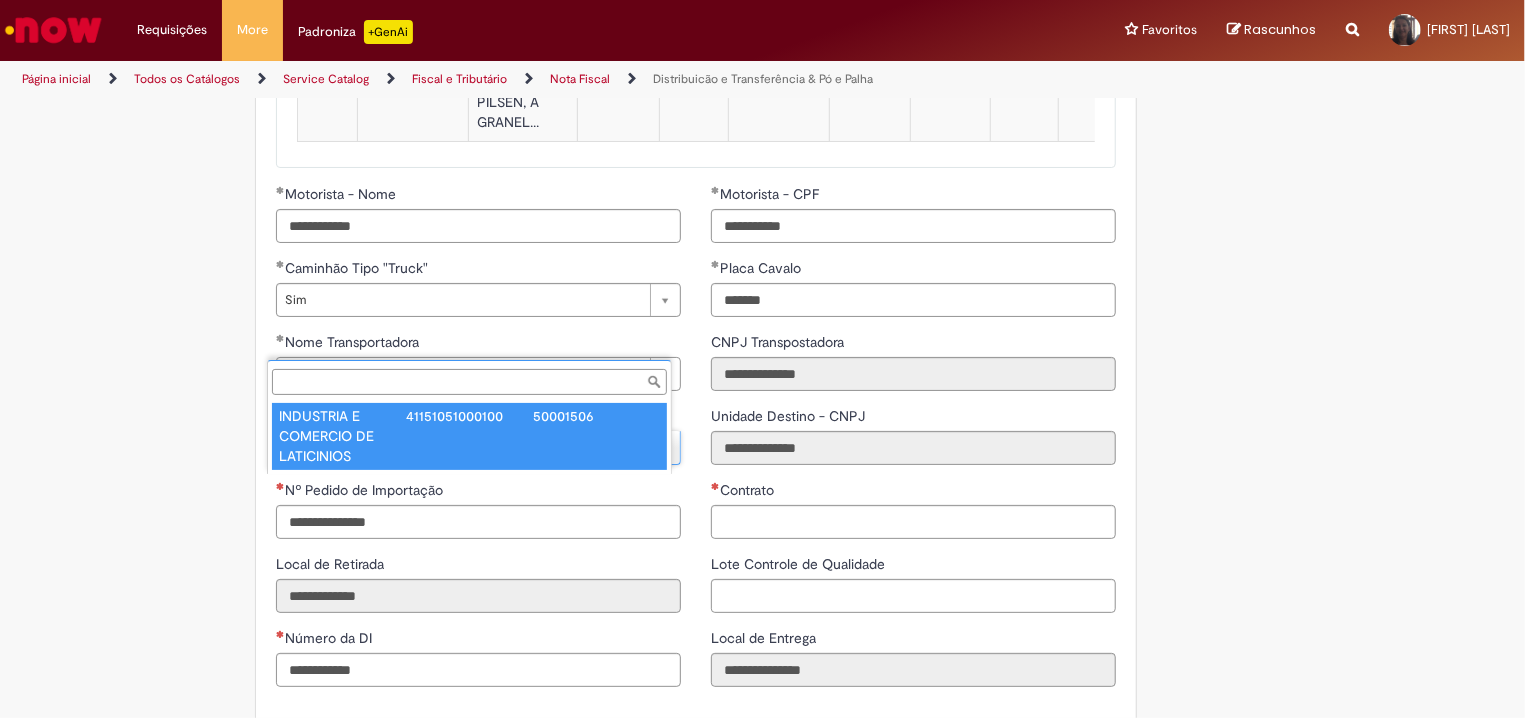 scroll, scrollTop: 0, scrollLeft: 260, axis: horizontal 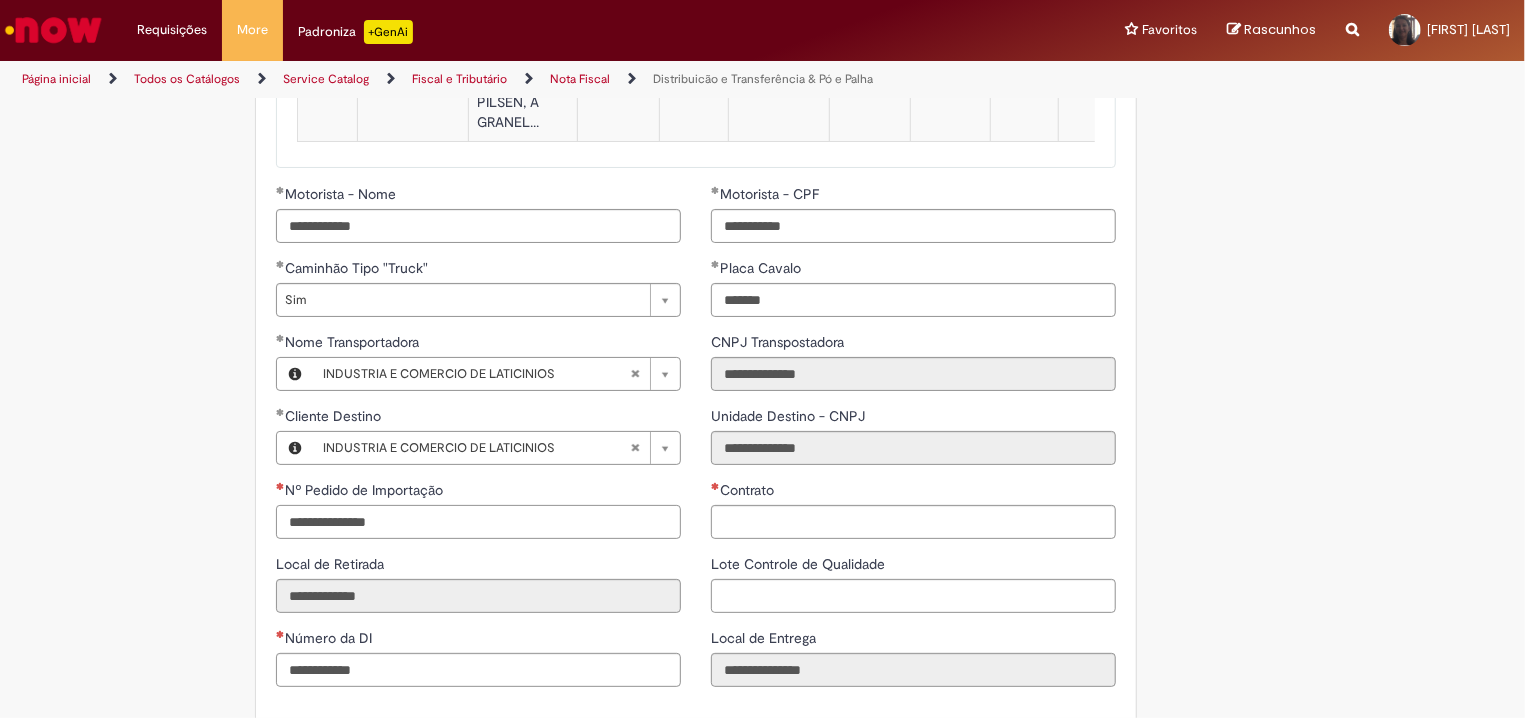 click on "Nº Pedido de Importação" at bounding box center [478, 522] 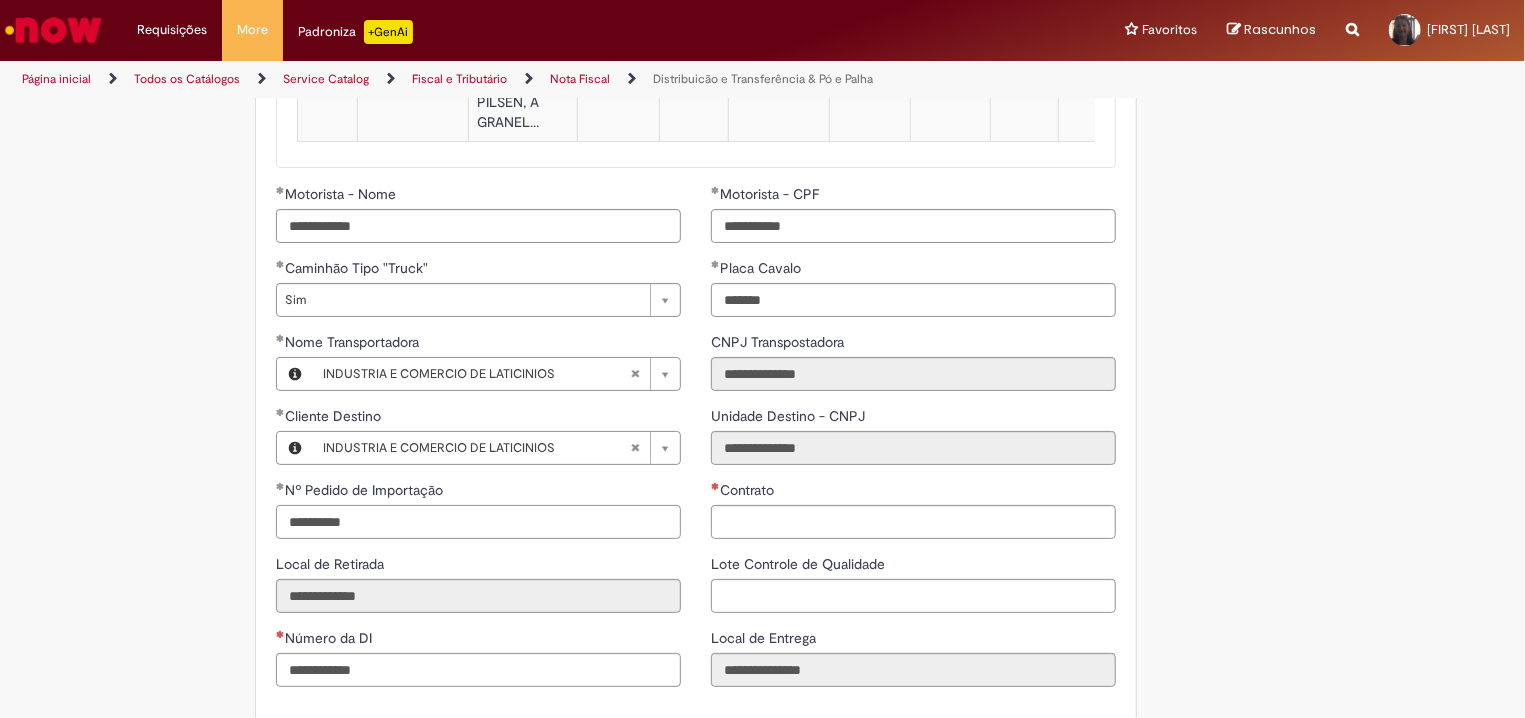 type on "**********" 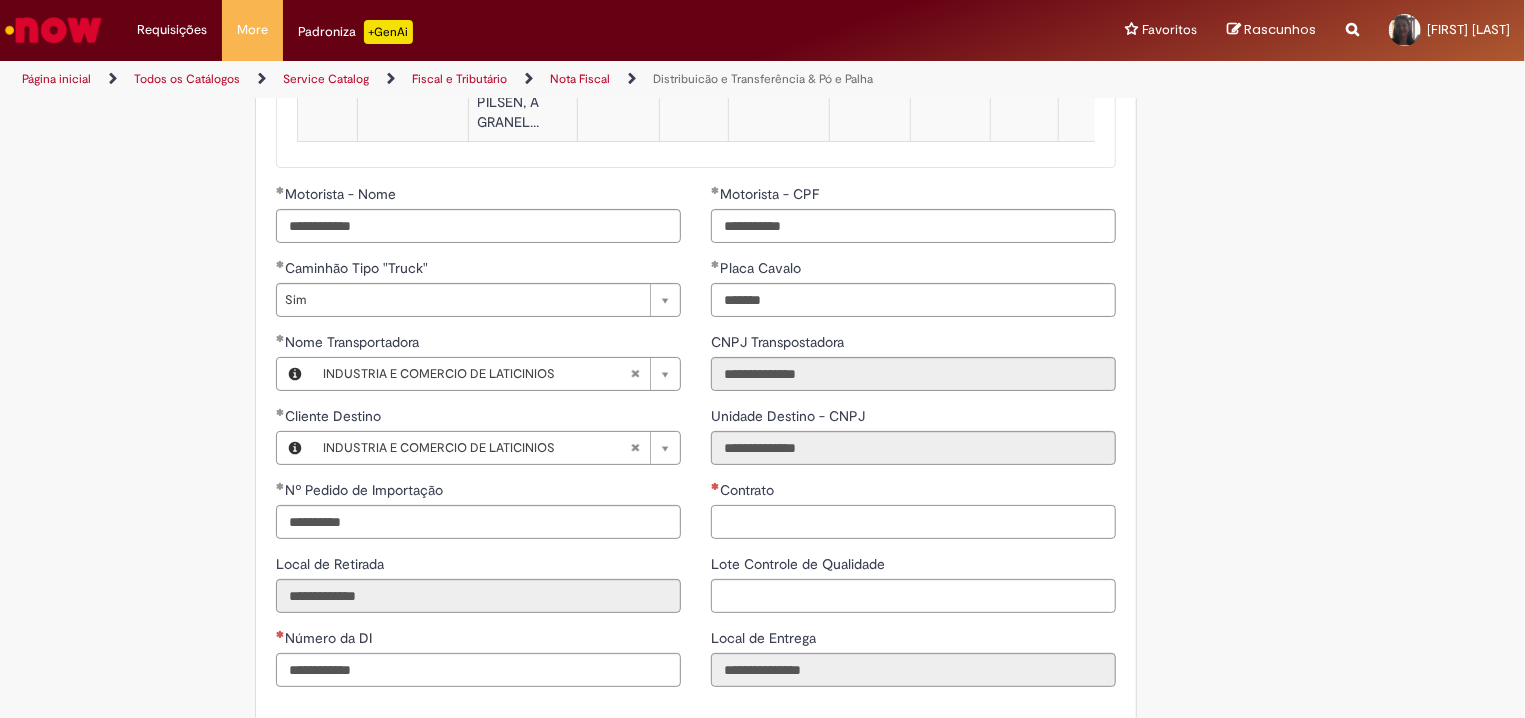 click on "Contrato" at bounding box center (913, 522) 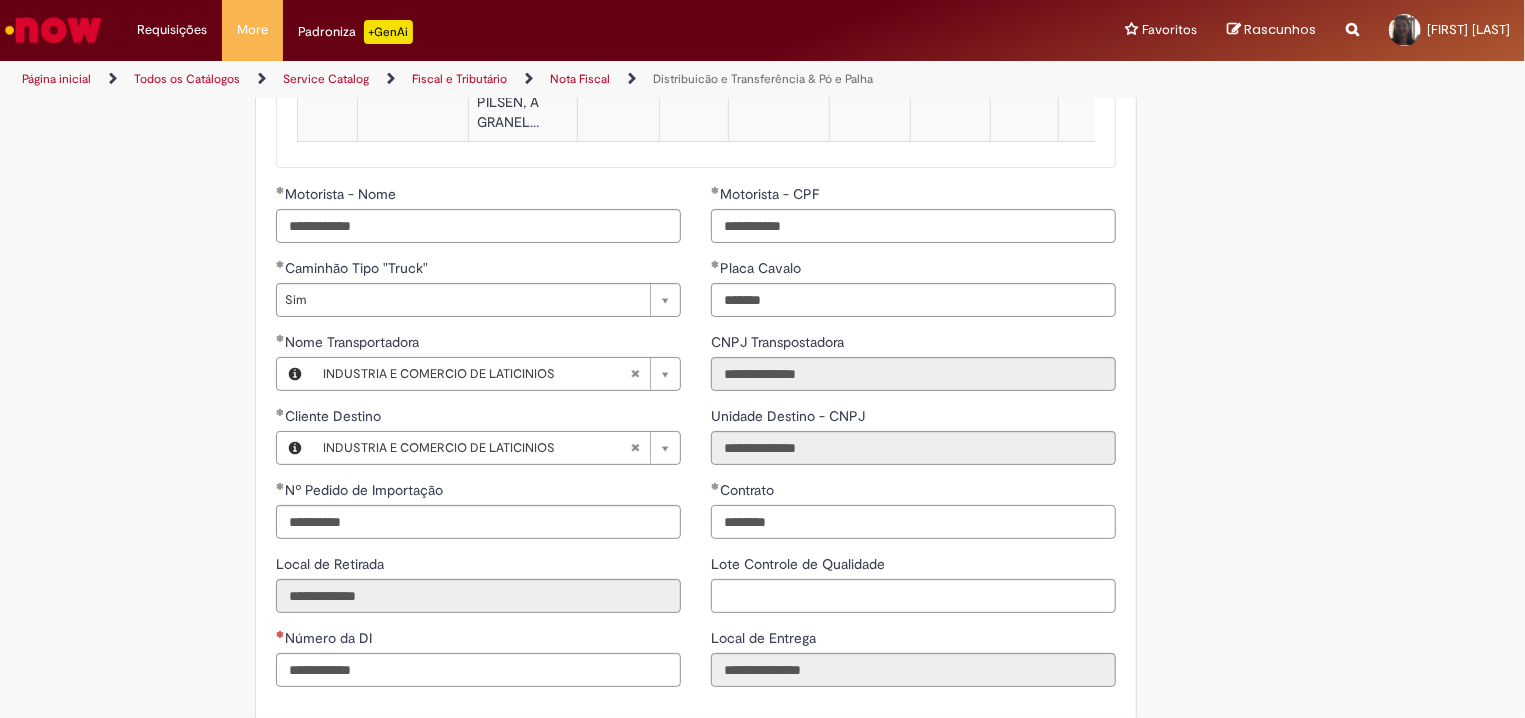 scroll, scrollTop: 2640, scrollLeft: 0, axis: vertical 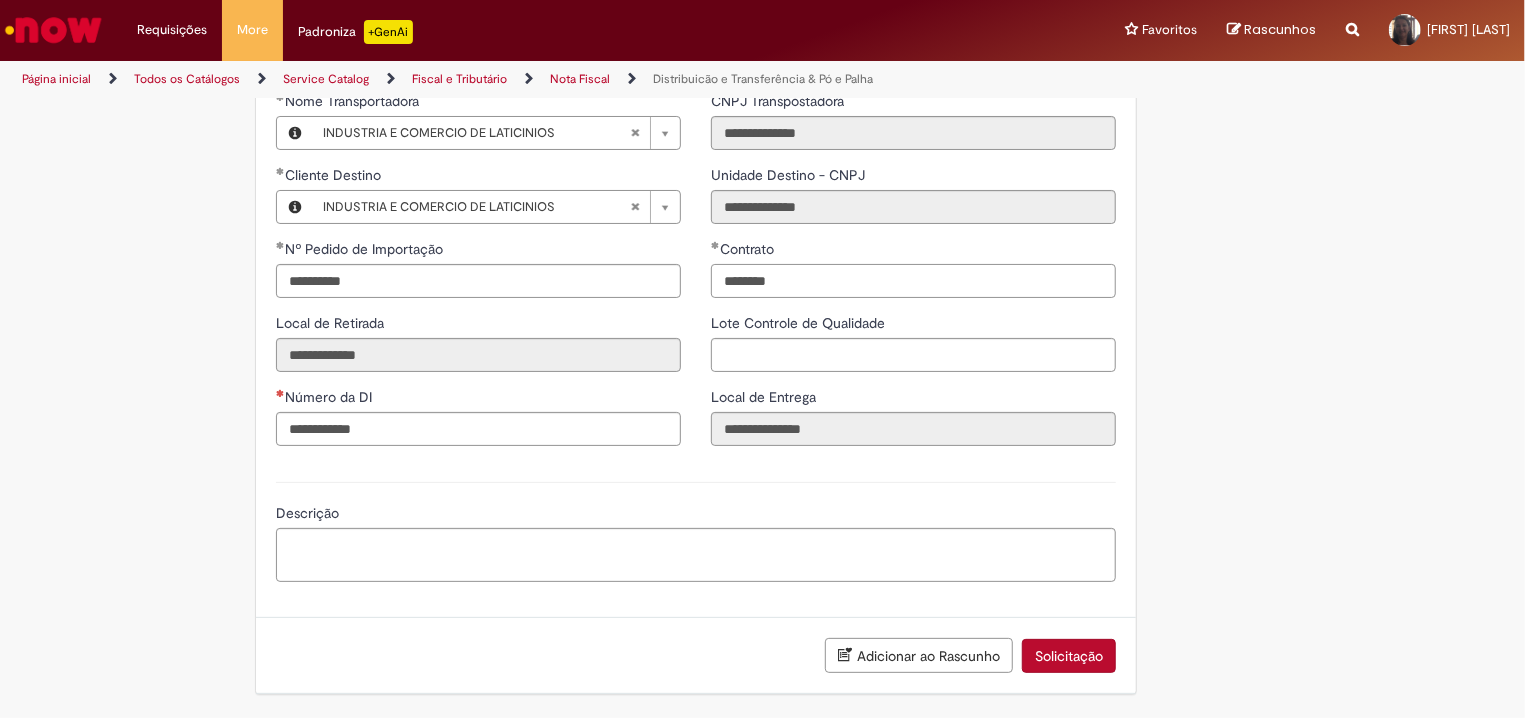 type on "********" 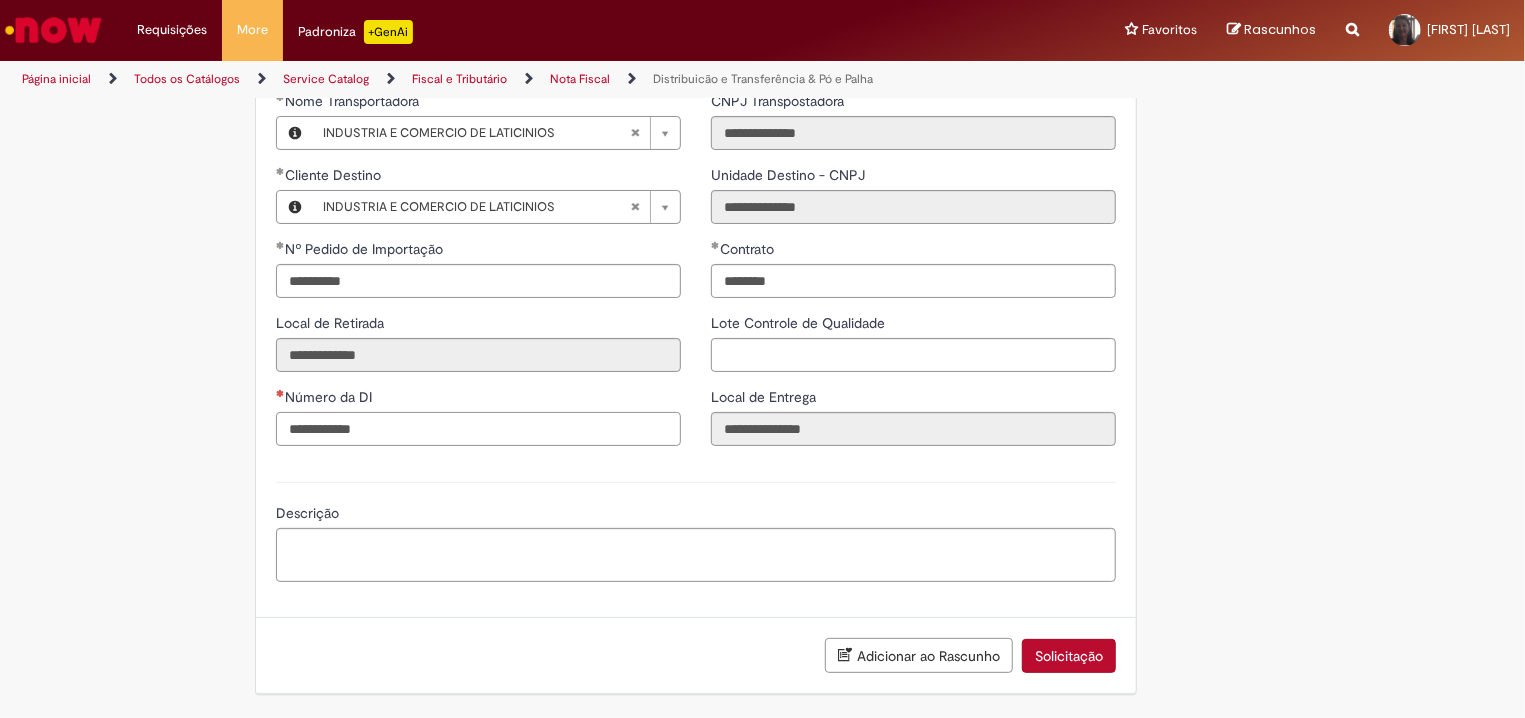 click on "Número da DI" at bounding box center [478, 429] 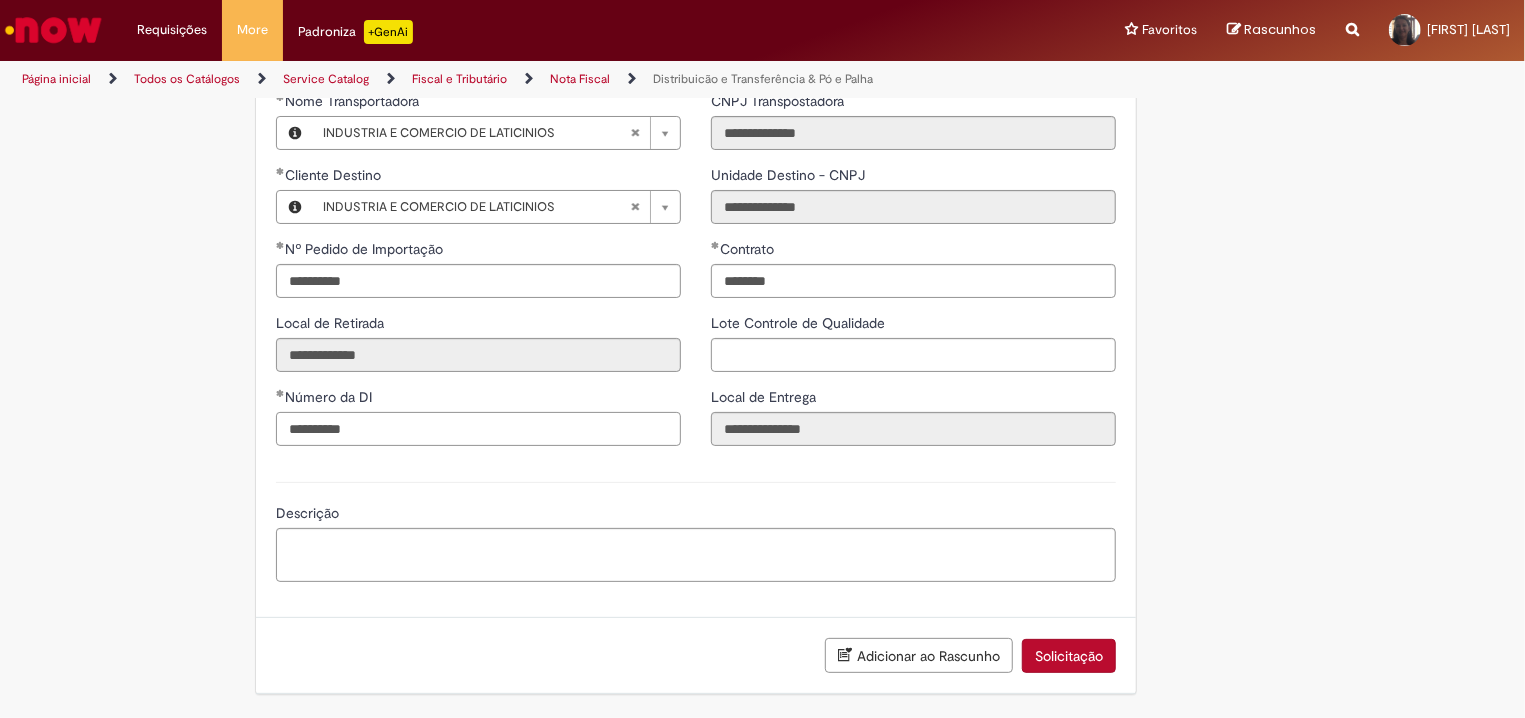 type on "**********" 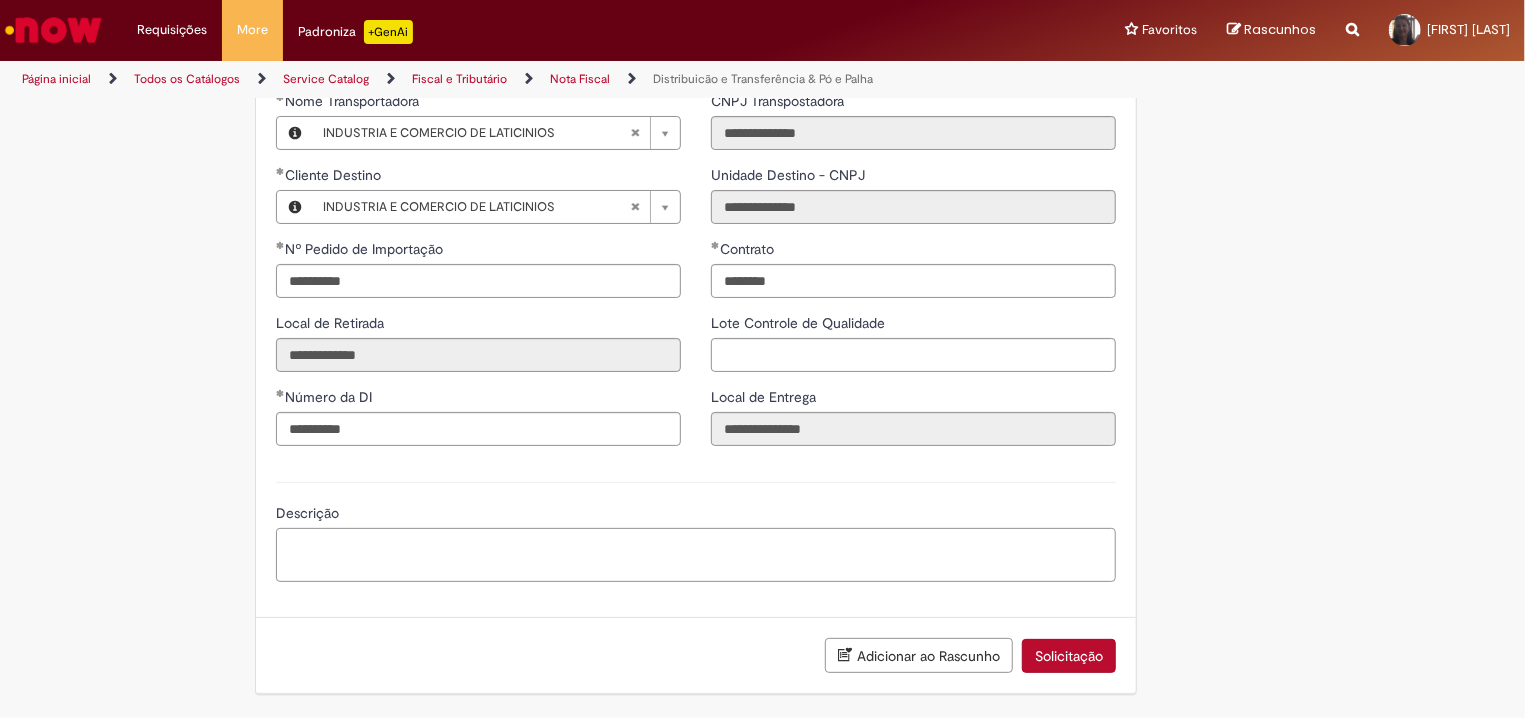 click on "Descrição" at bounding box center (696, 555) 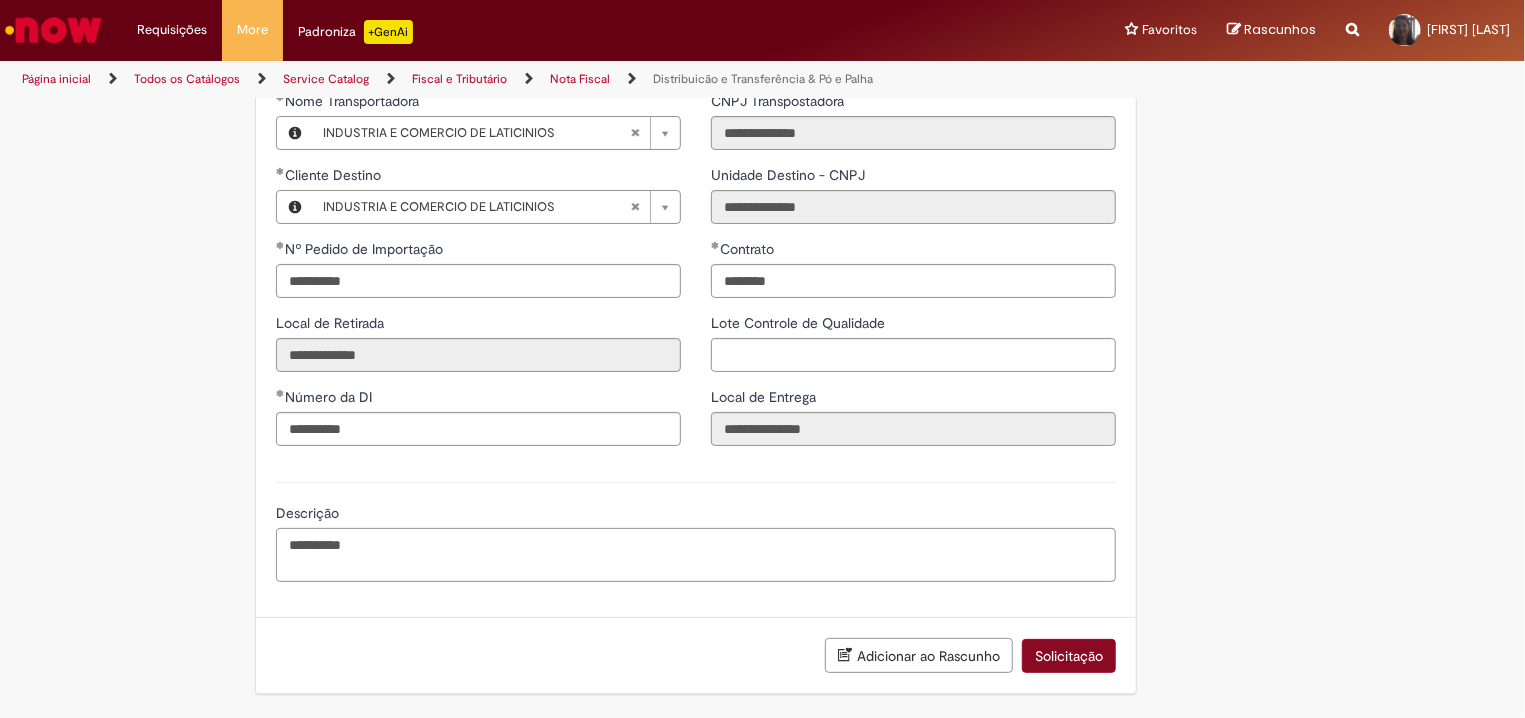type on "**********" 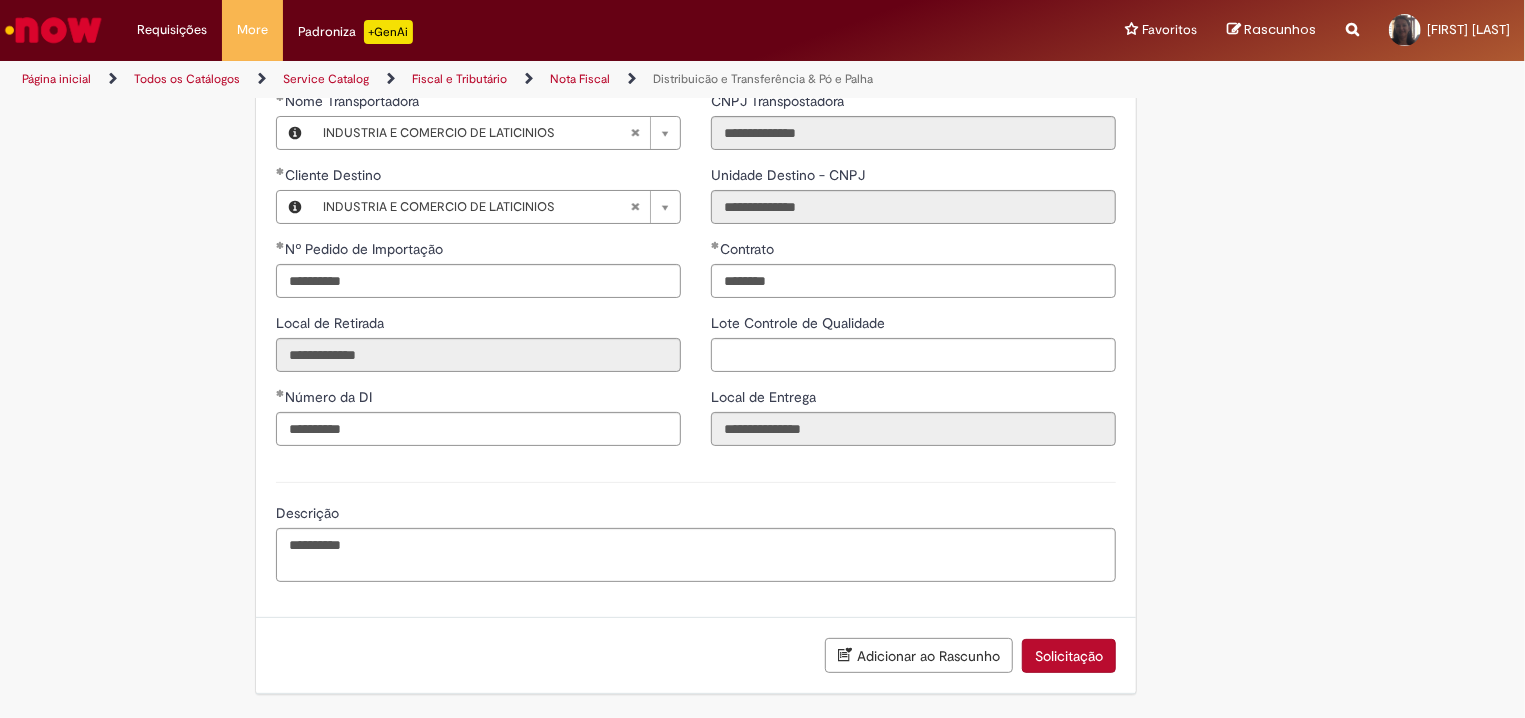 click on "Solicitação" at bounding box center (1069, 656) 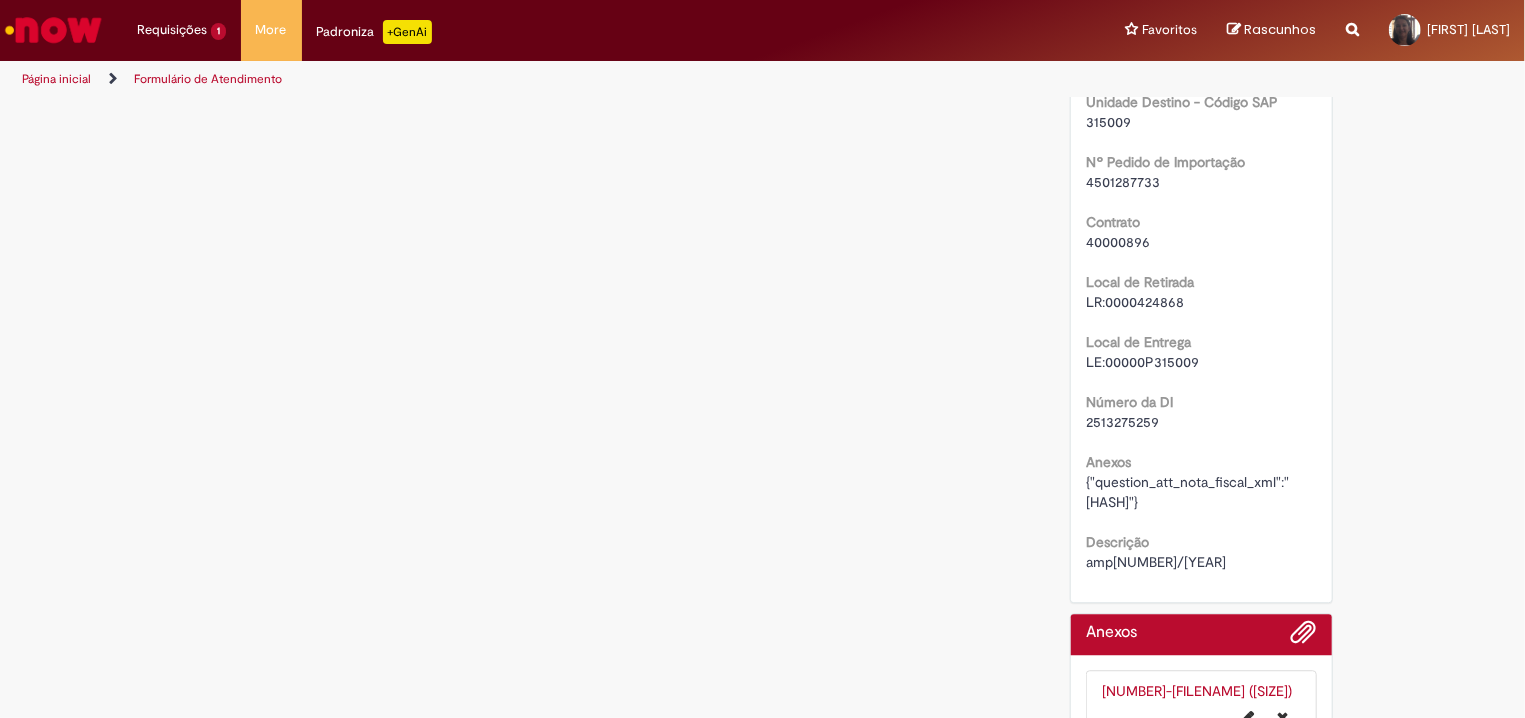 scroll, scrollTop: 0, scrollLeft: 0, axis: both 